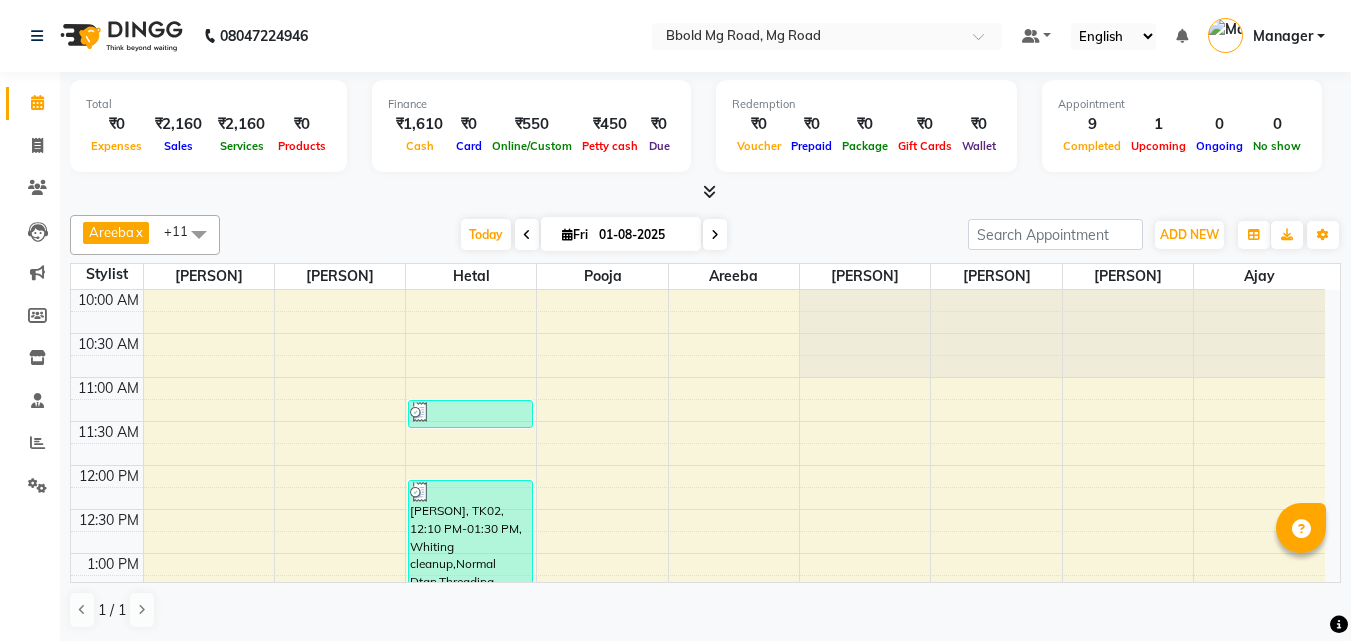 scroll, scrollTop: 0, scrollLeft: 0, axis: both 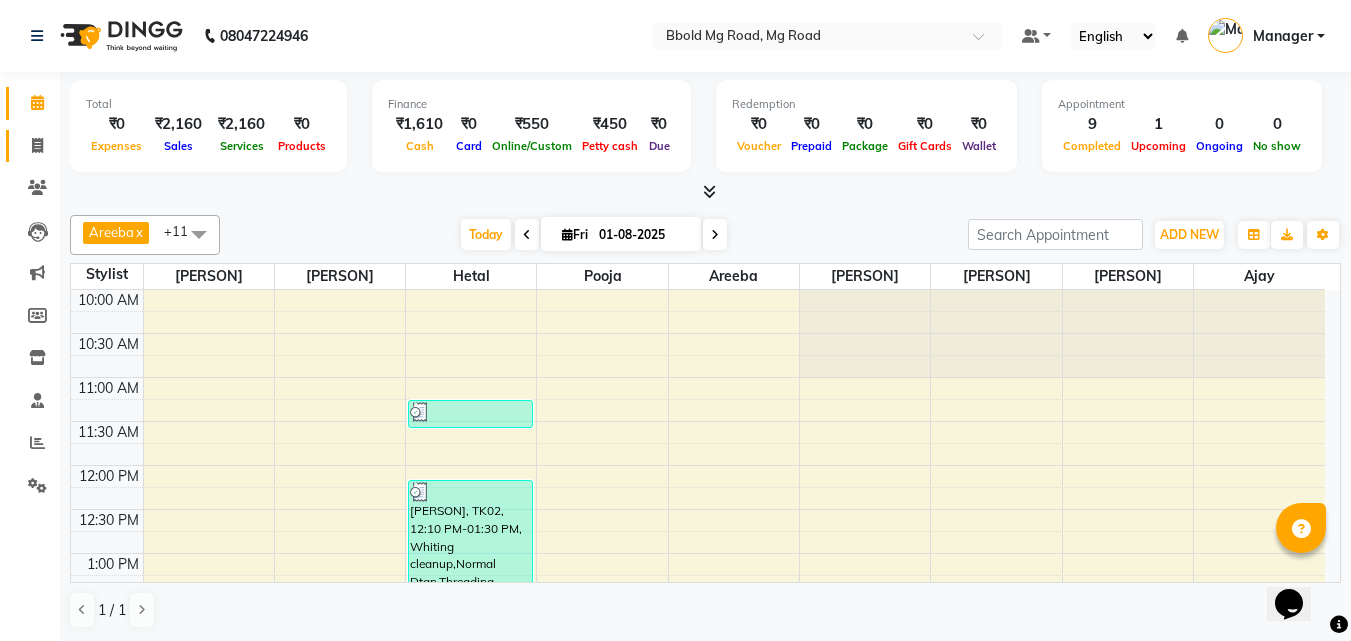 click 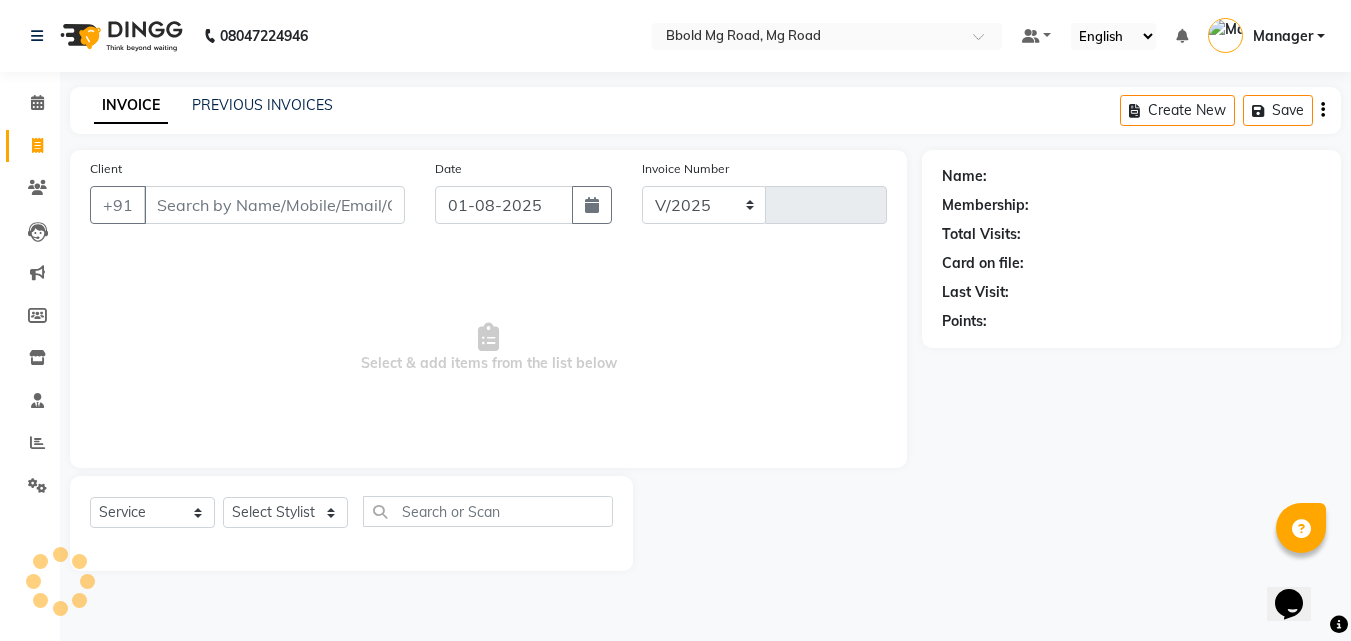 select on "7353" 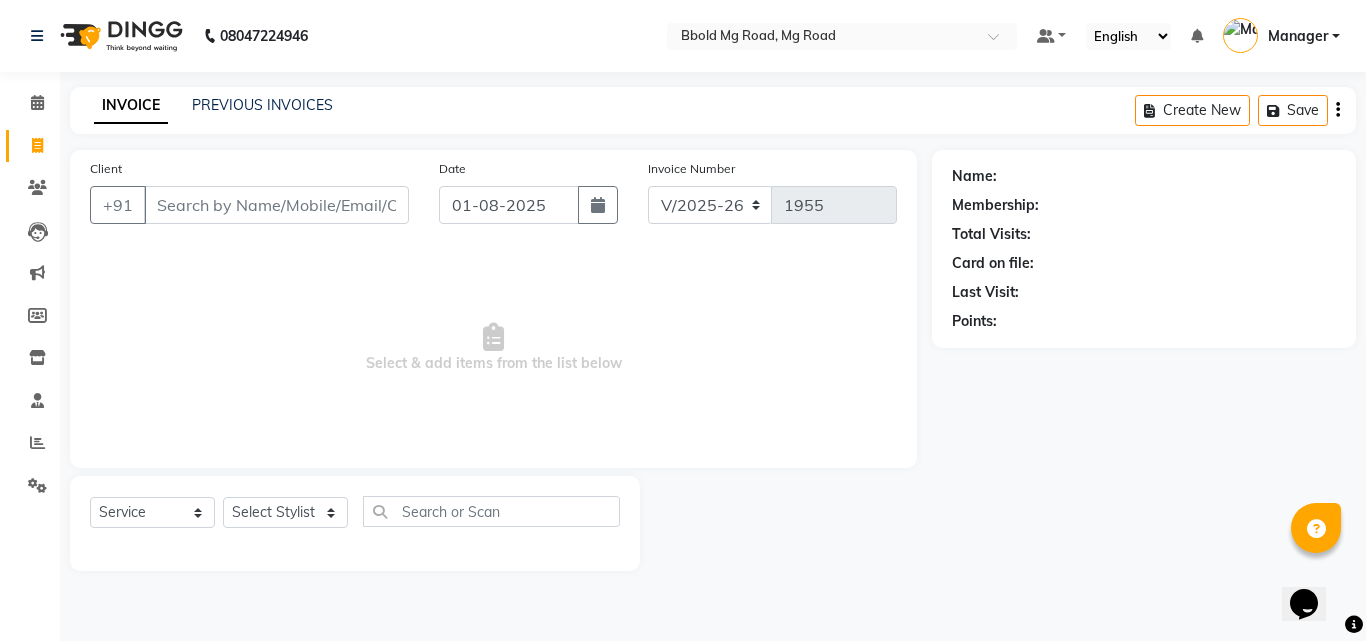 scroll, scrollTop: 0, scrollLeft: 0, axis: both 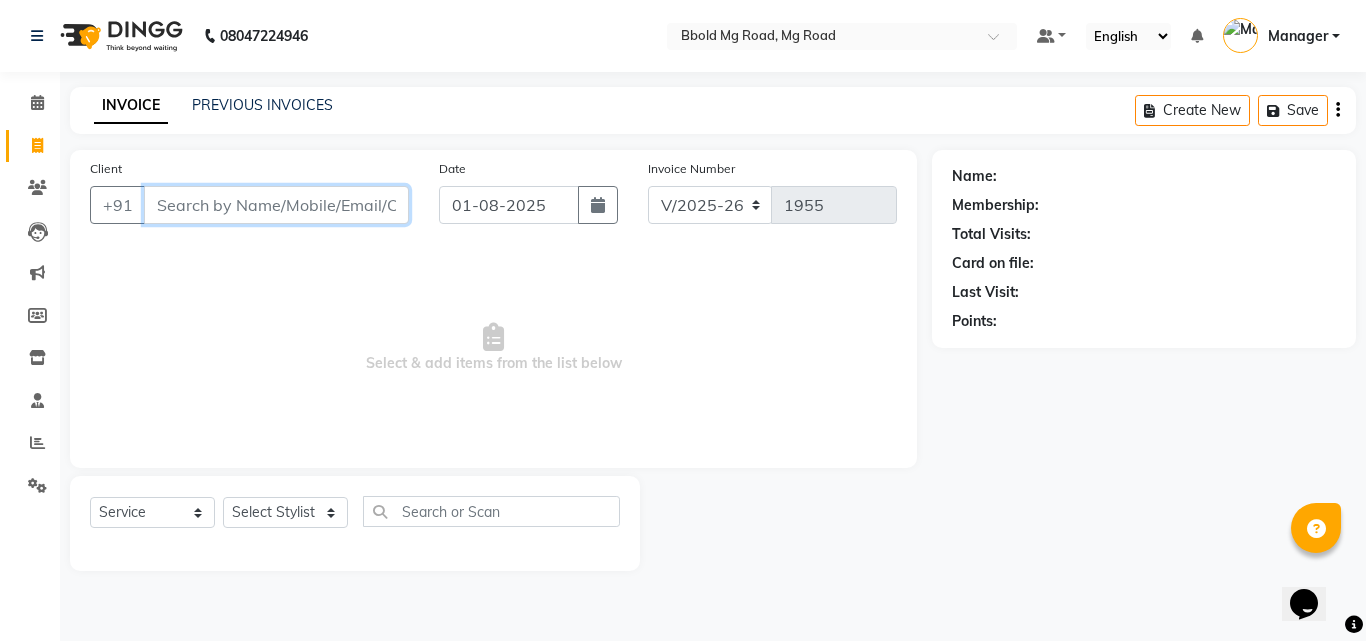 click on "Client" at bounding box center [276, 205] 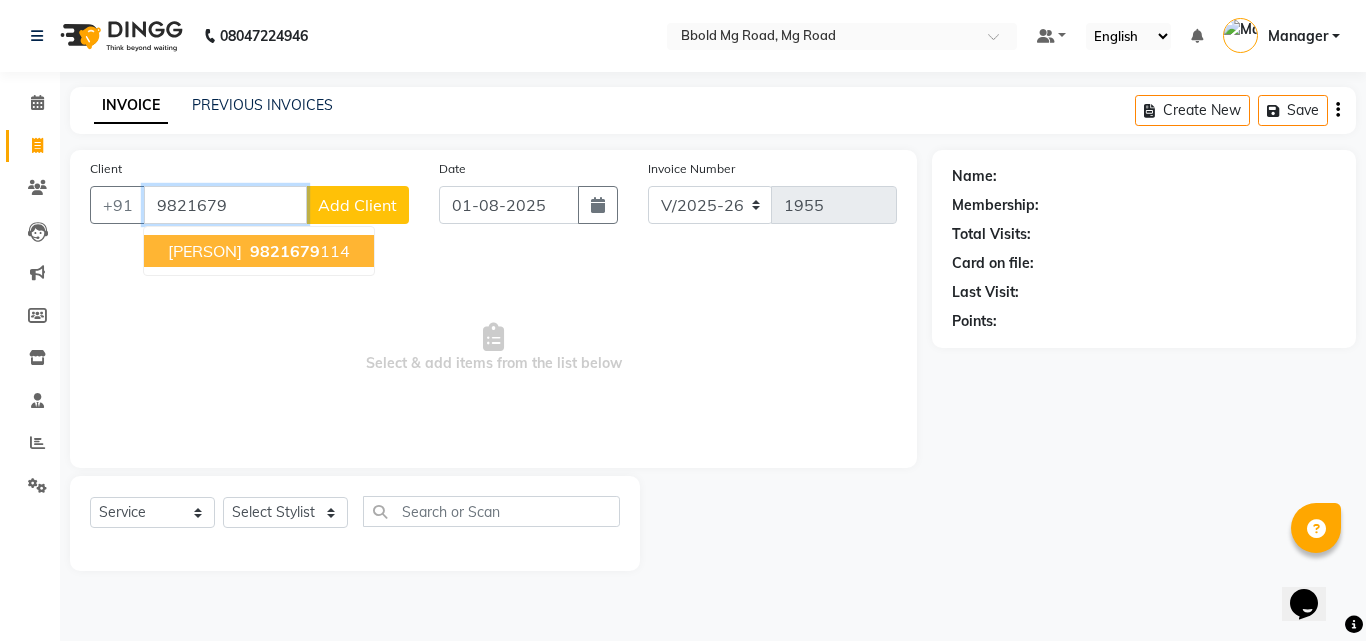 click on "9821679" at bounding box center [285, 251] 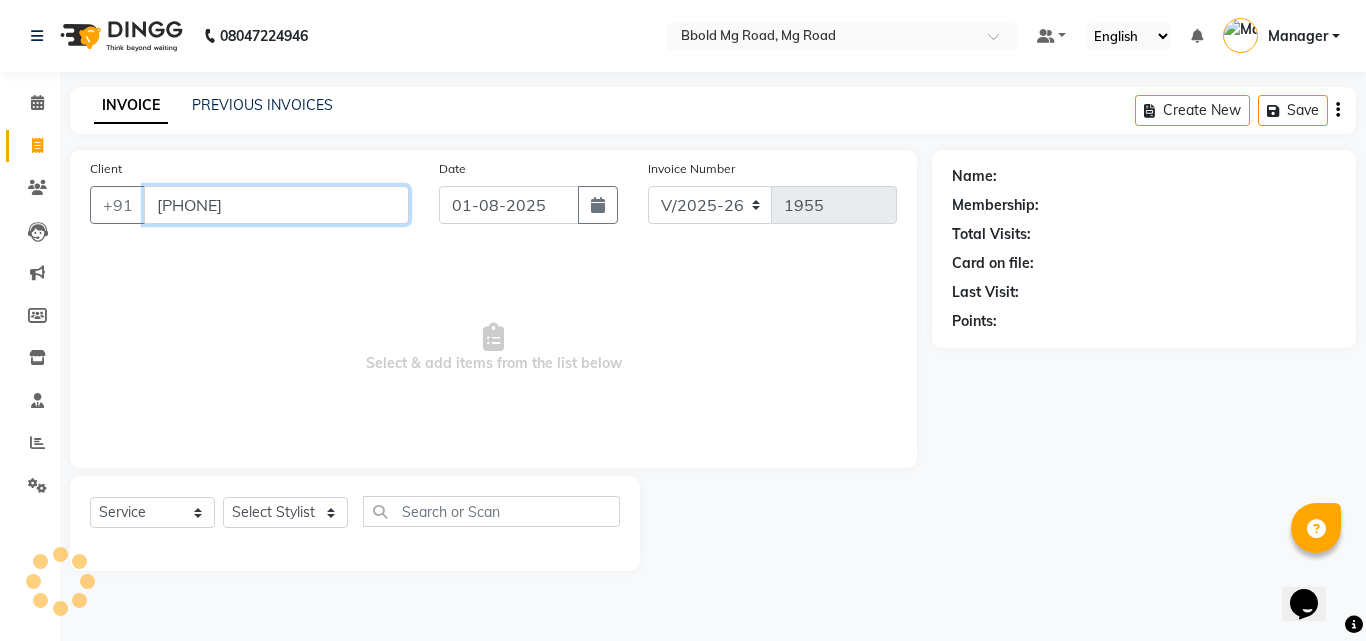 type on "[PHONE]" 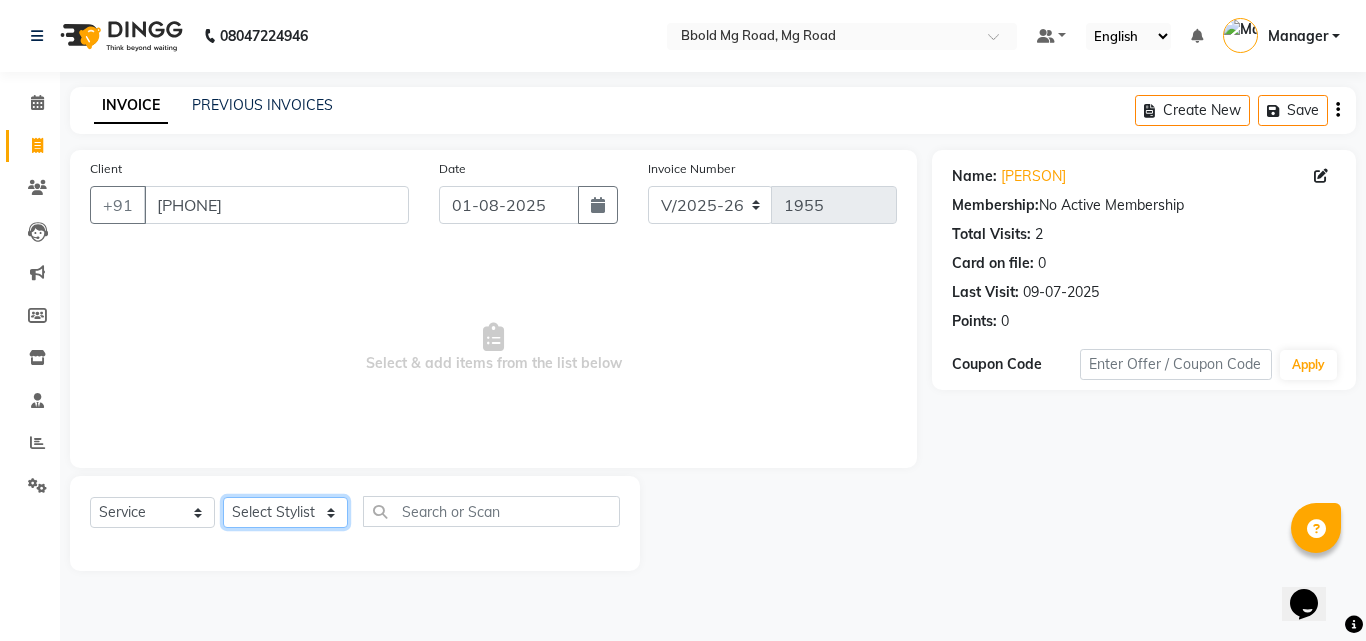click on "Select Stylist [PERSON] [PERSON] [PERSON] [PERSON]    [PERSON] [PERSON] Manager [PERSON]  [PERSON]  [PERSON] [PERSON] [PERSON]    [PERSON] [PERSON] [PERSON] [PERSON] [PERSON]" 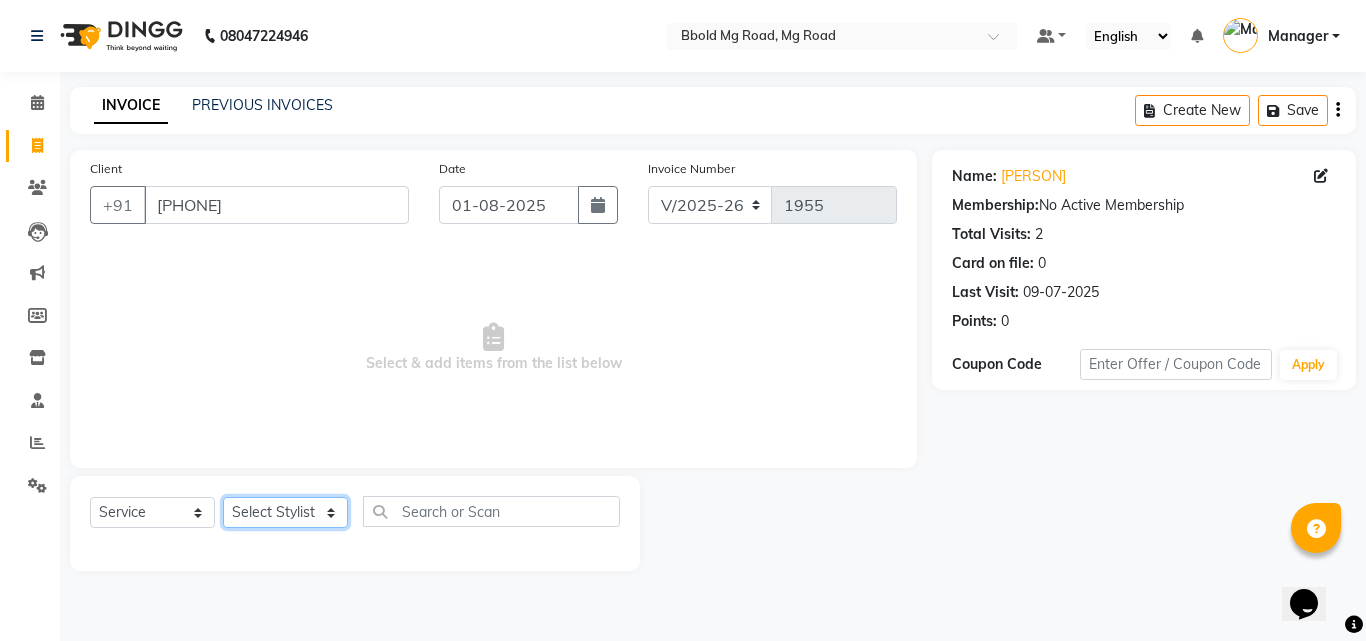 select on "63645" 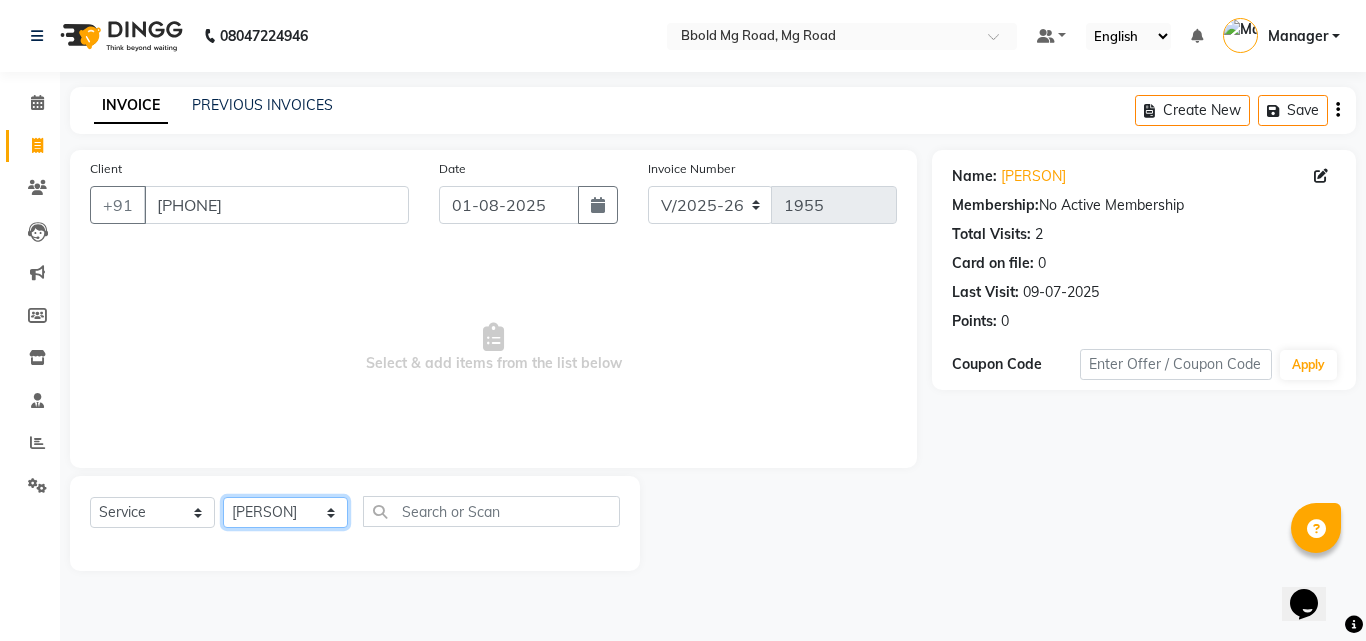 click on "Select Stylist [PERSON] [PERSON] [PERSON] [PERSON]    [PERSON] [PERSON] Manager [PERSON]  [PERSON]  [PERSON] [PERSON] [PERSON]    [PERSON] [PERSON] [PERSON] [PERSON] [PERSON]" 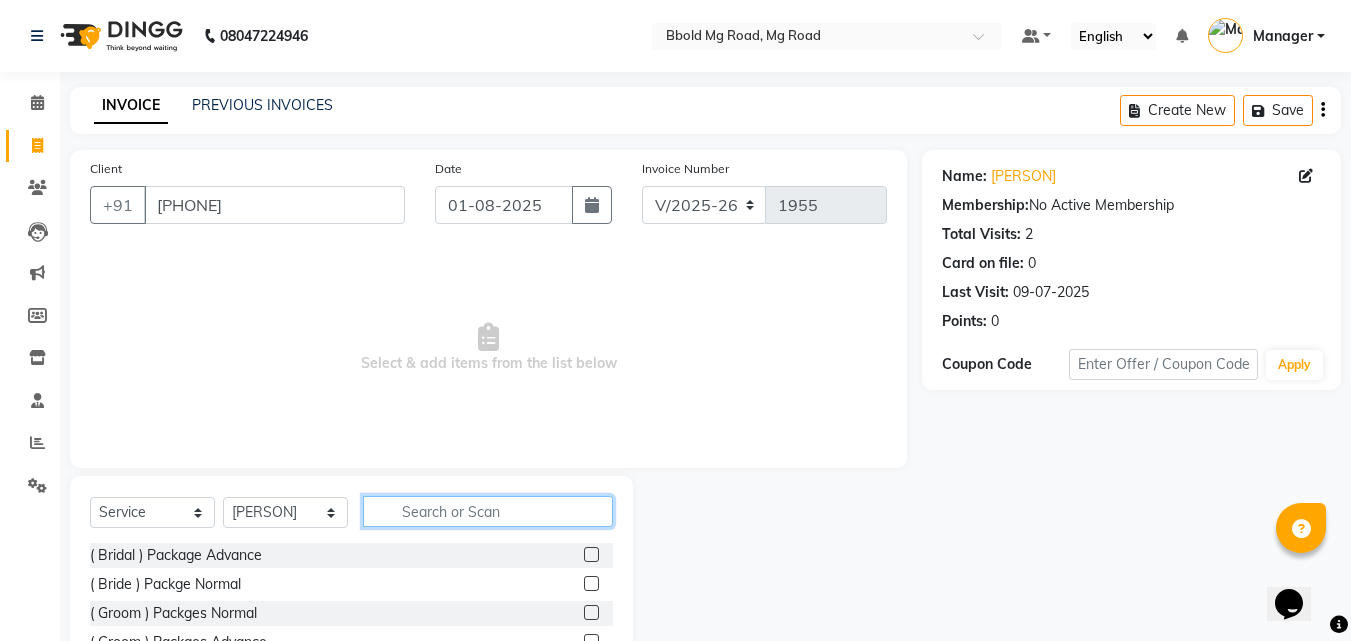 click 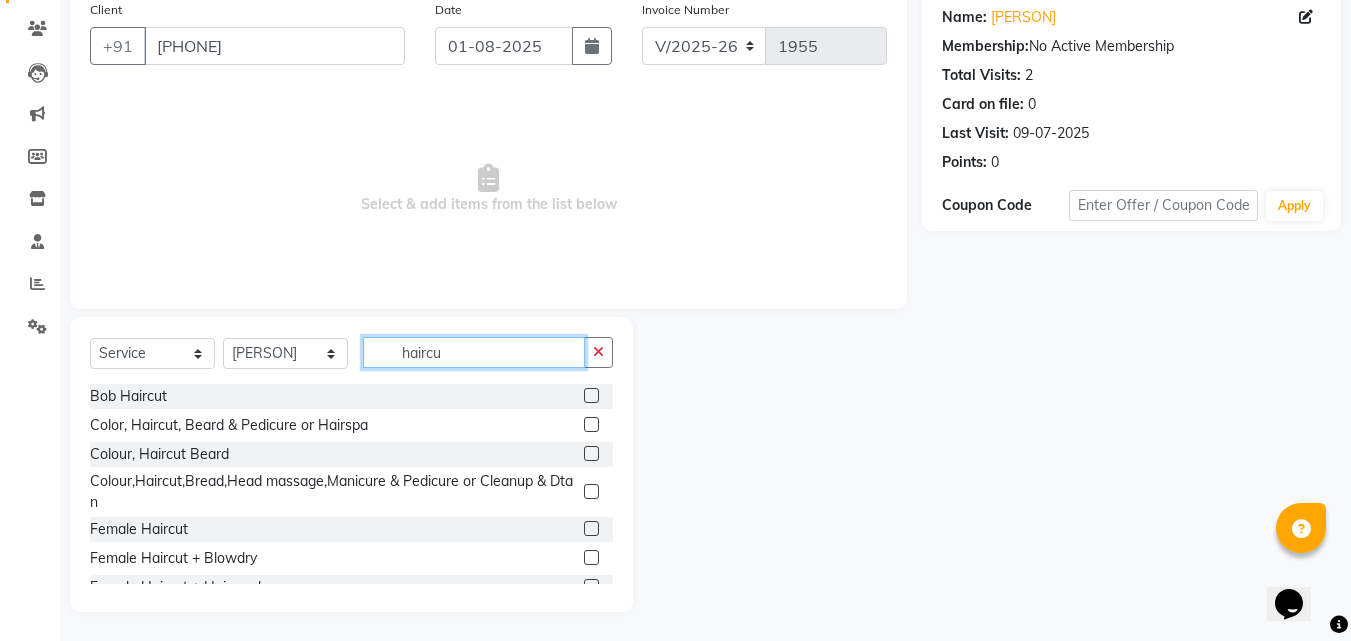 scroll, scrollTop: 160, scrollLeft: 0, axis: vertical 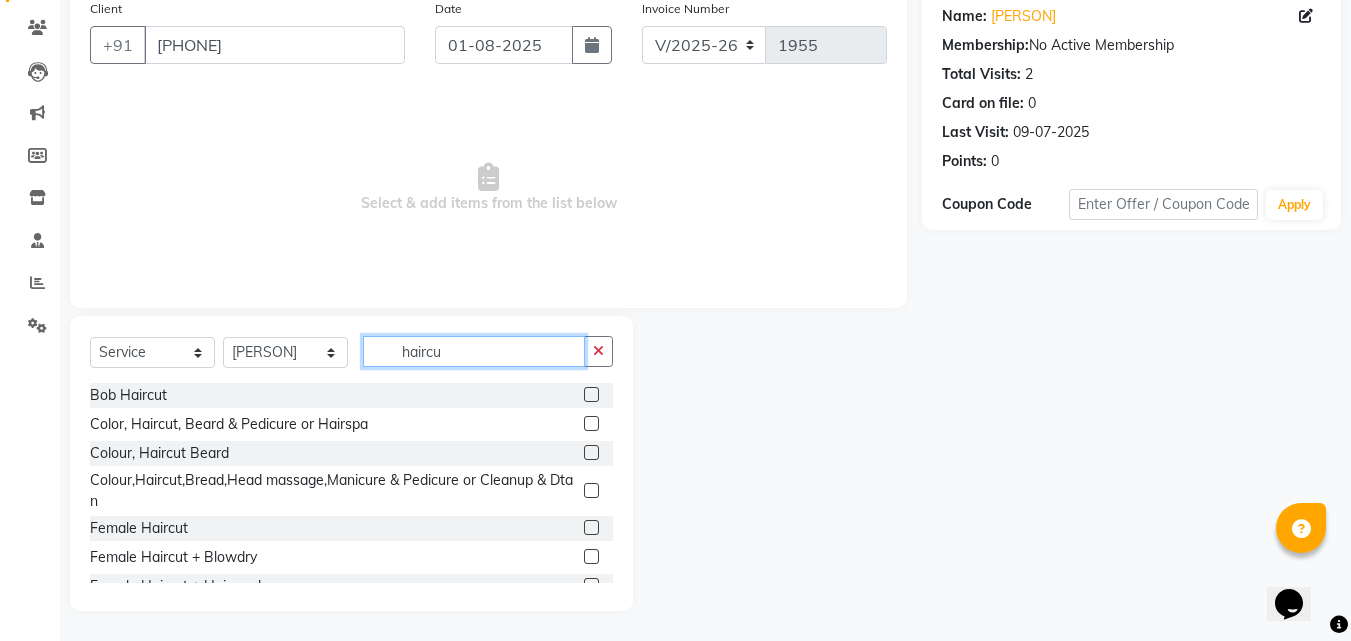 type on "haircu" 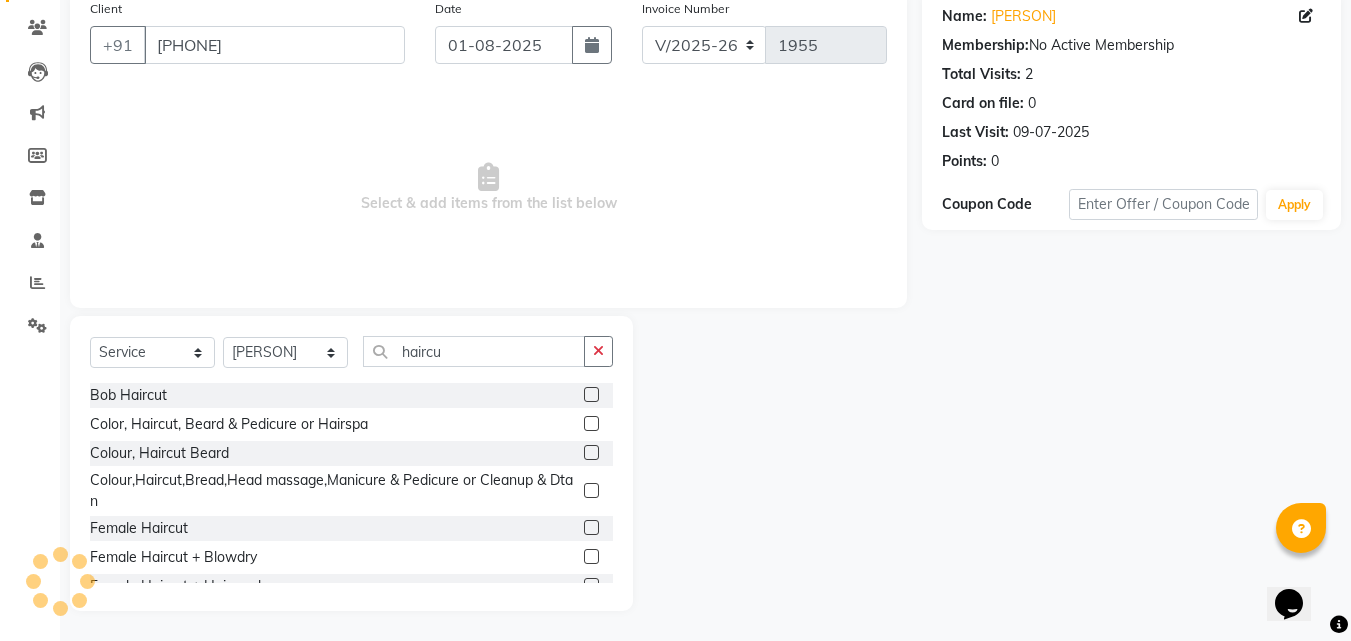 click 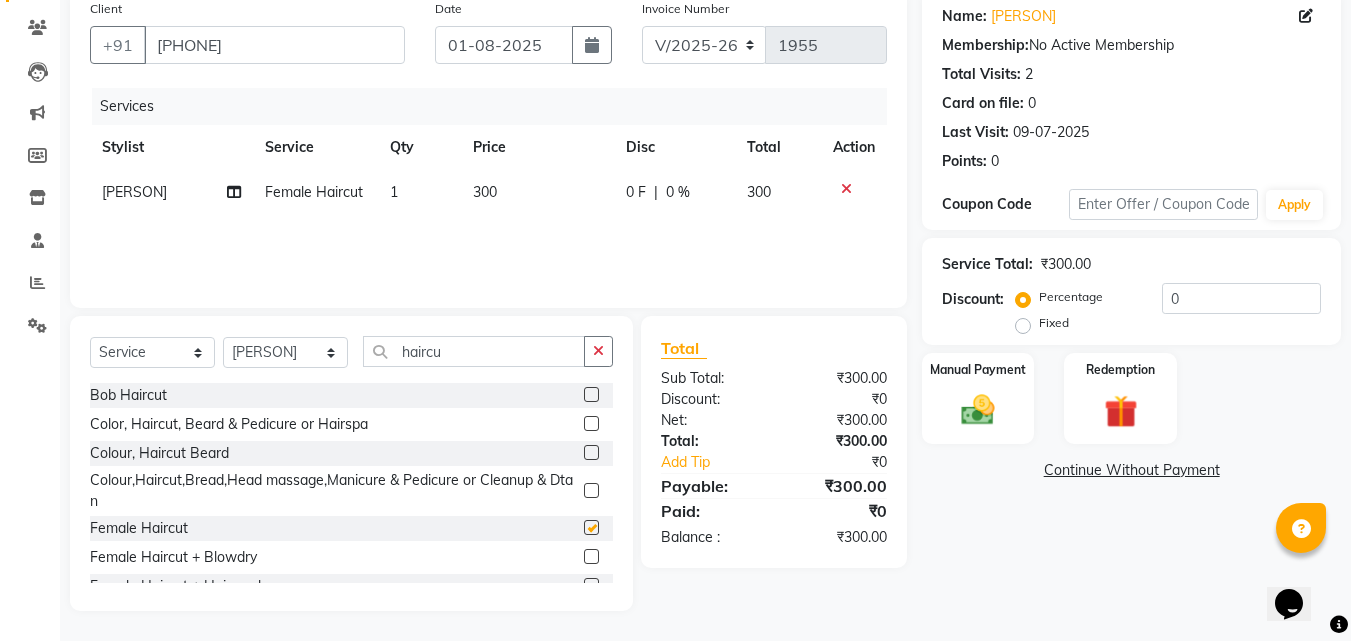 checkbox on "false" 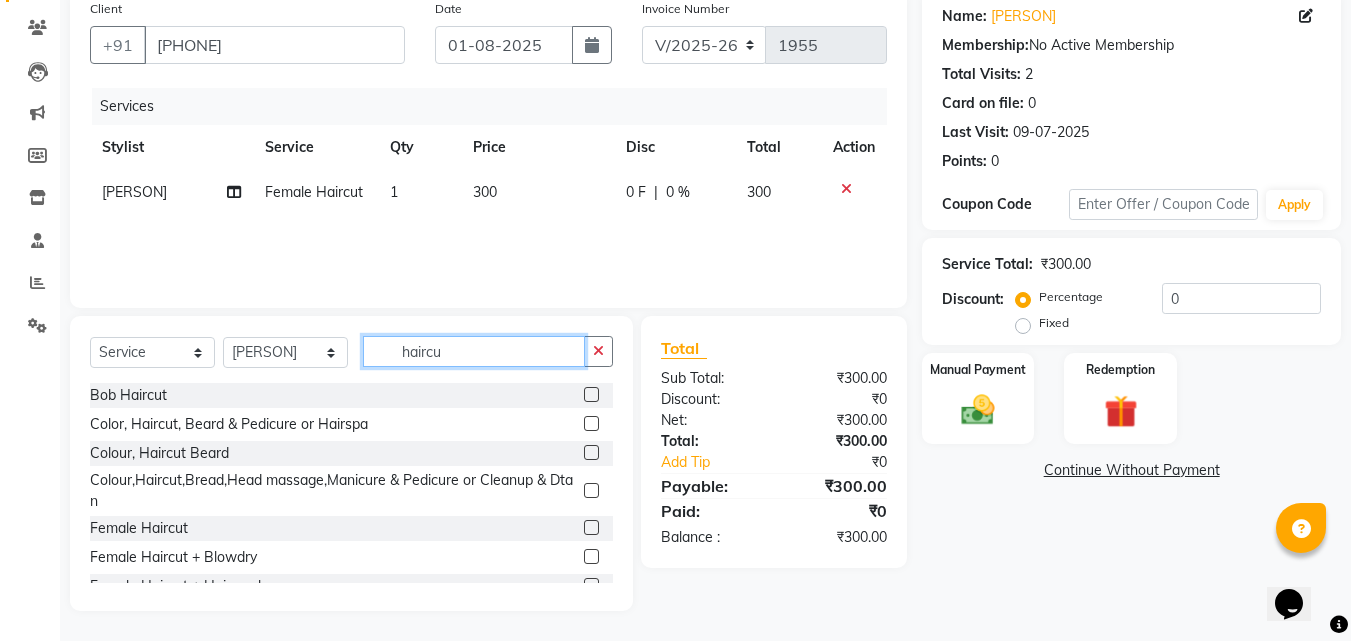 click on "haircu" 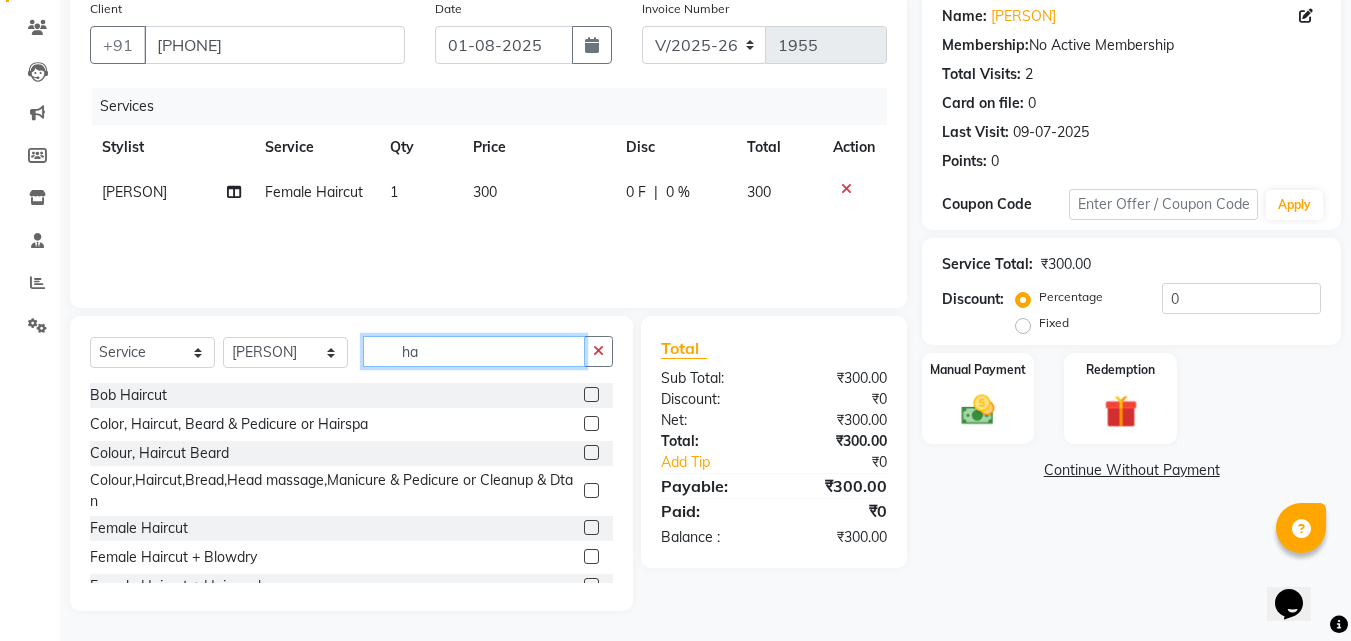 type on "h" 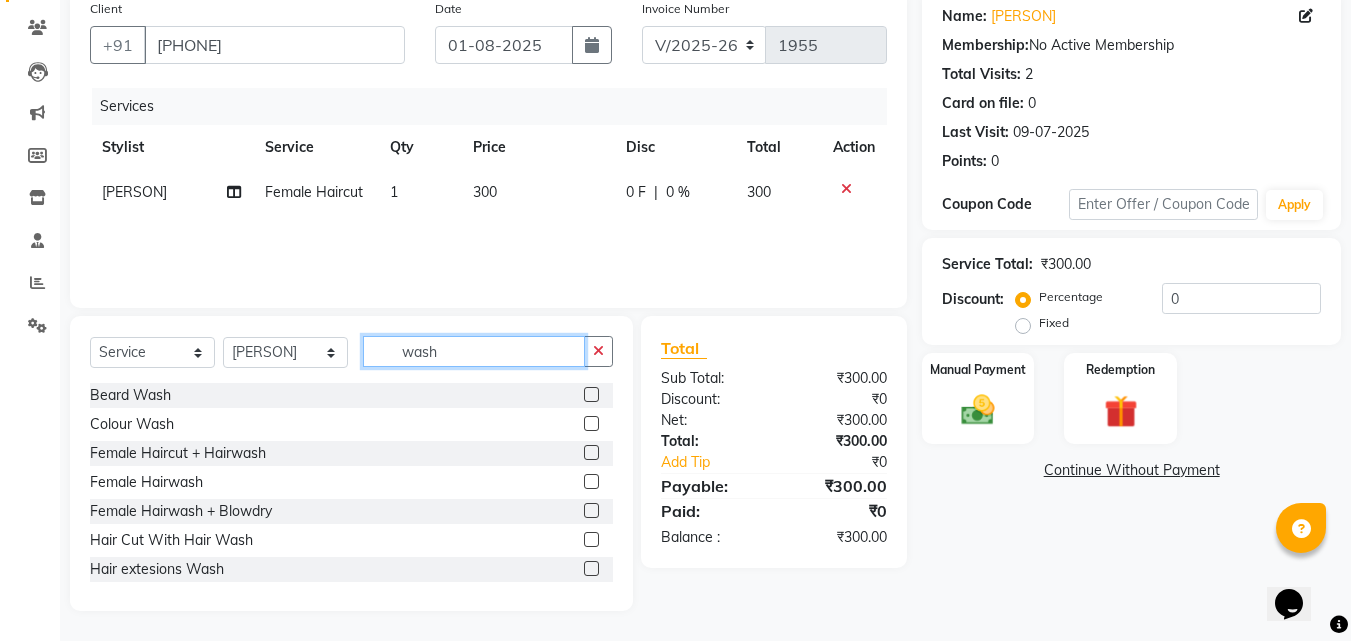 drag, startPoint x: 499, startPoint y: 357, endPoint x: 456, endPoint y: 346, distance: 44.38468 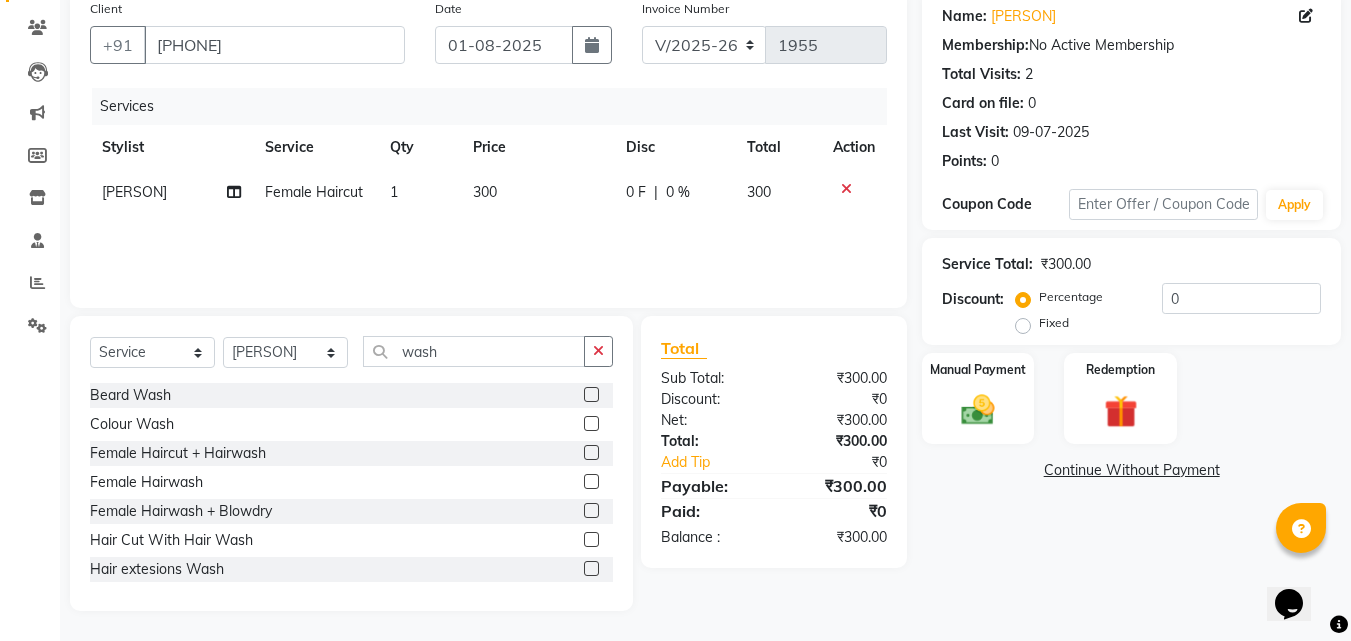 click 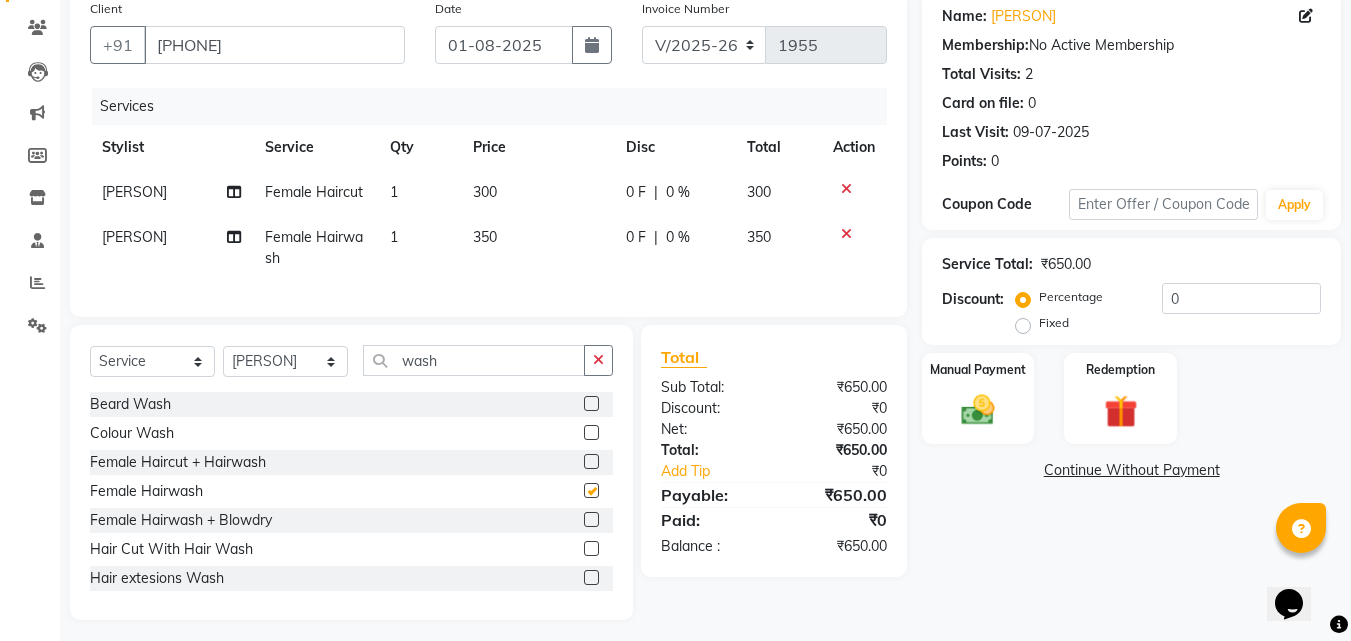 checkbox on "false" 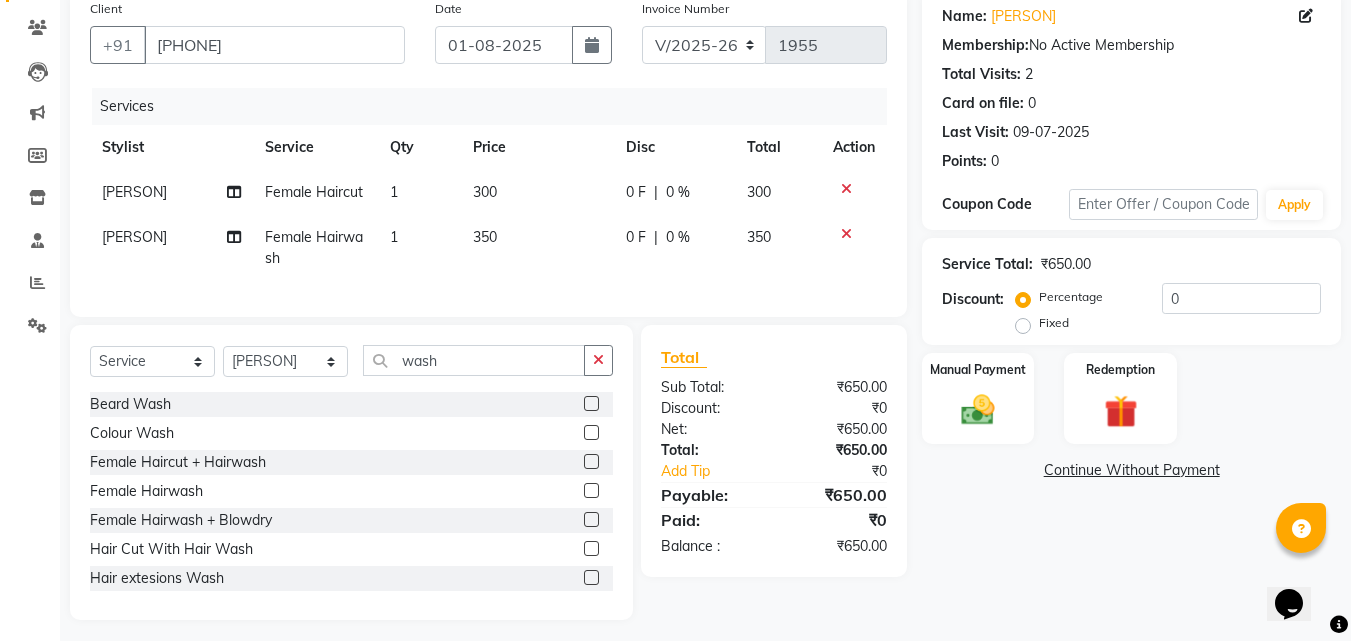 click on "350" 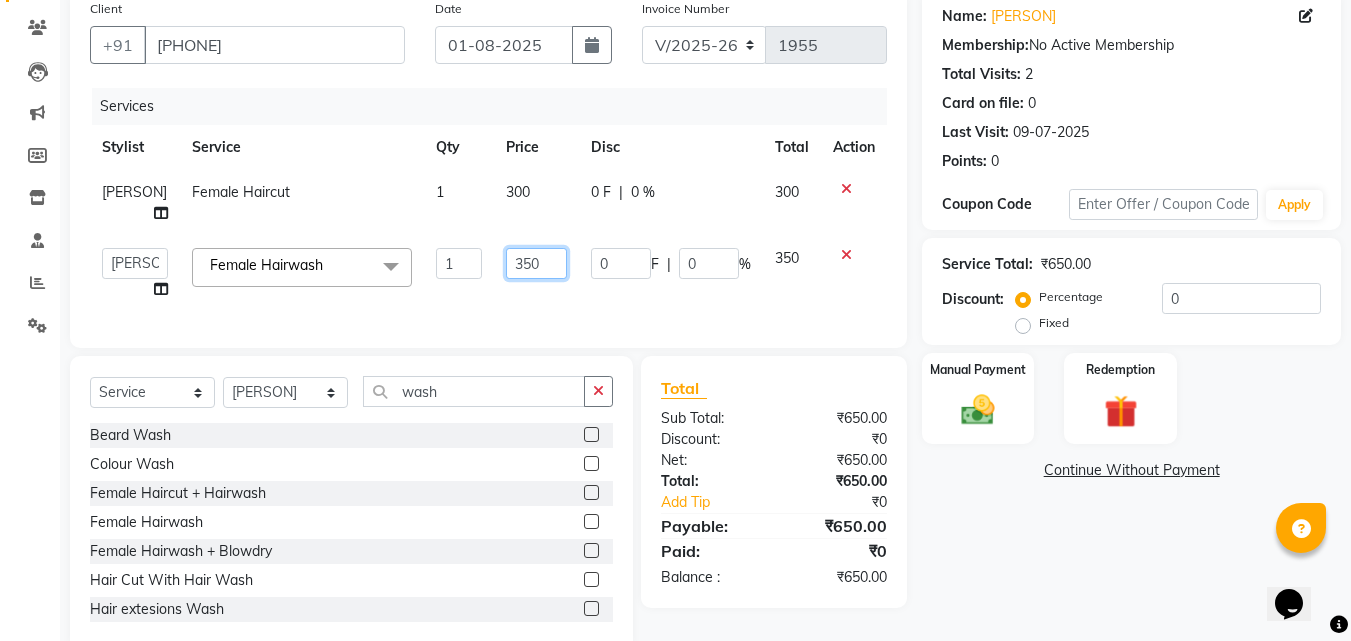 click on "350" 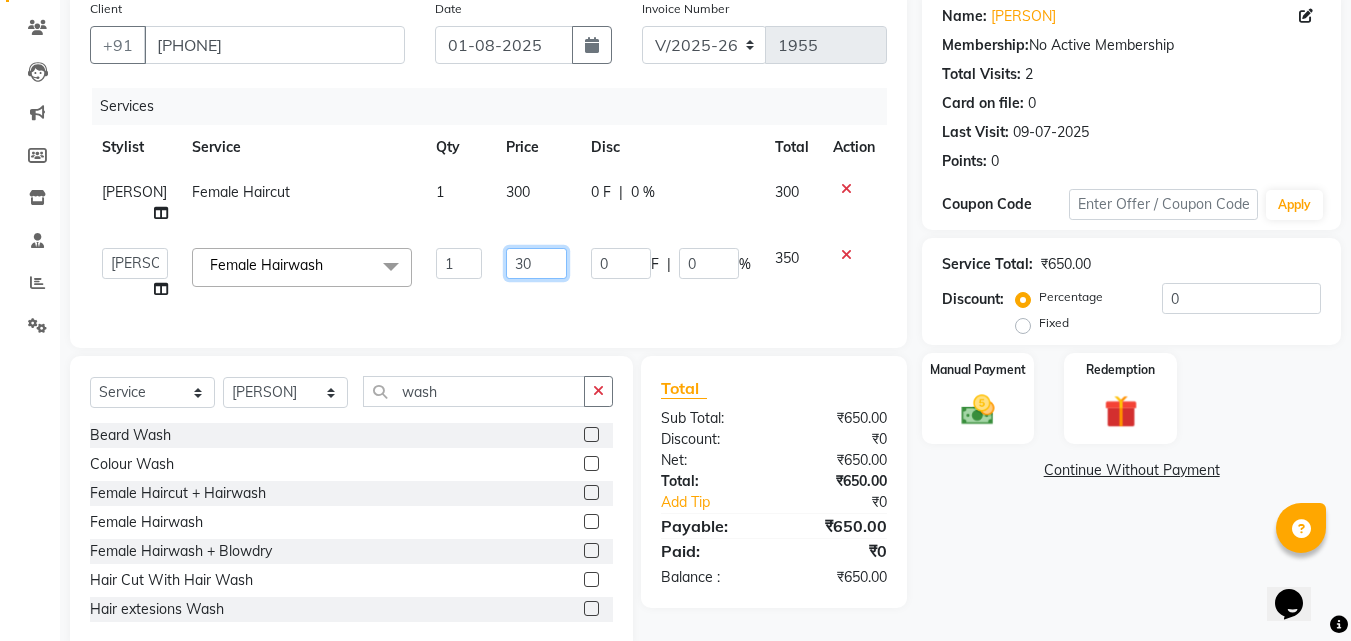type on "300" 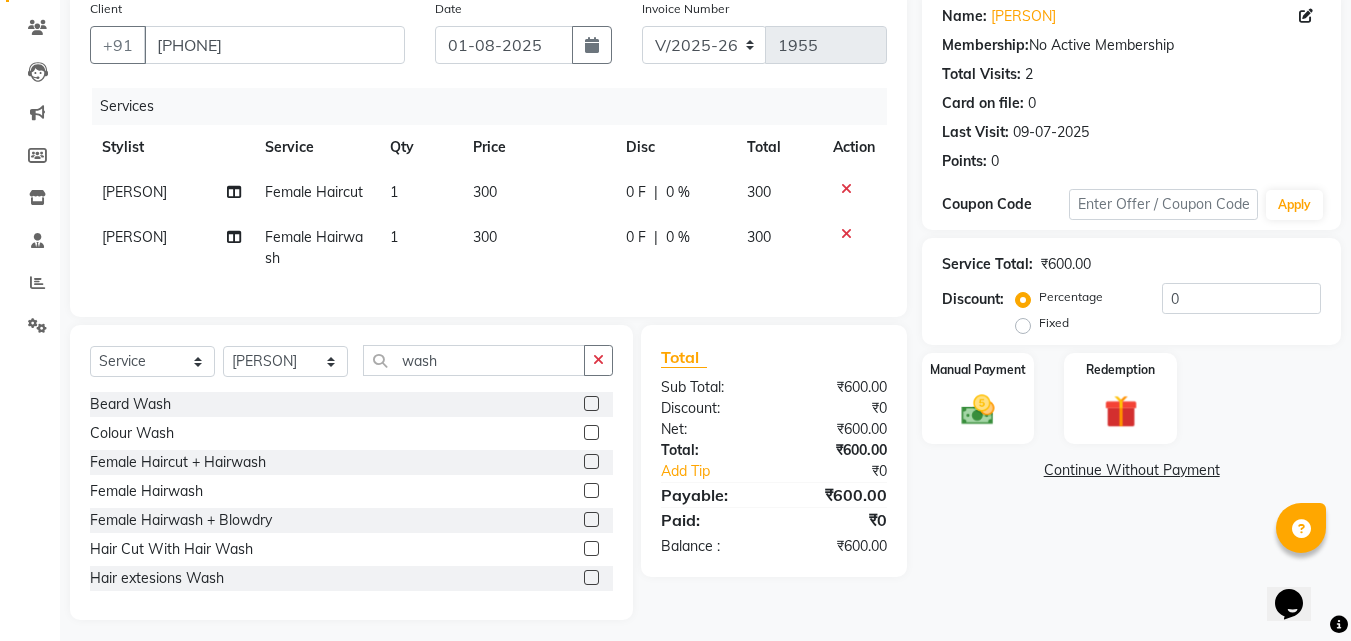 click on "Services Stylist Service Qty Price Disc Total Action [PERSON]  Female Haircut 1 300 0 F | 0 % 300 [PERSON]  Female Hairwash 1 300 0 F | 0 % 300" 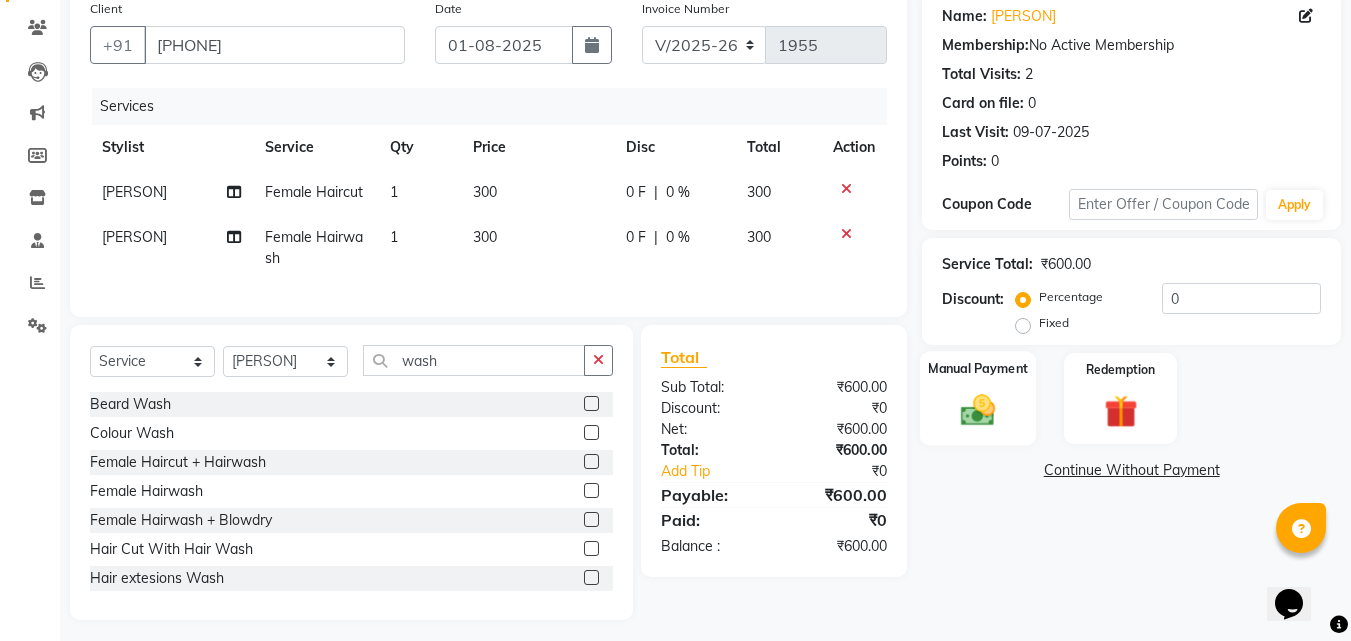 click 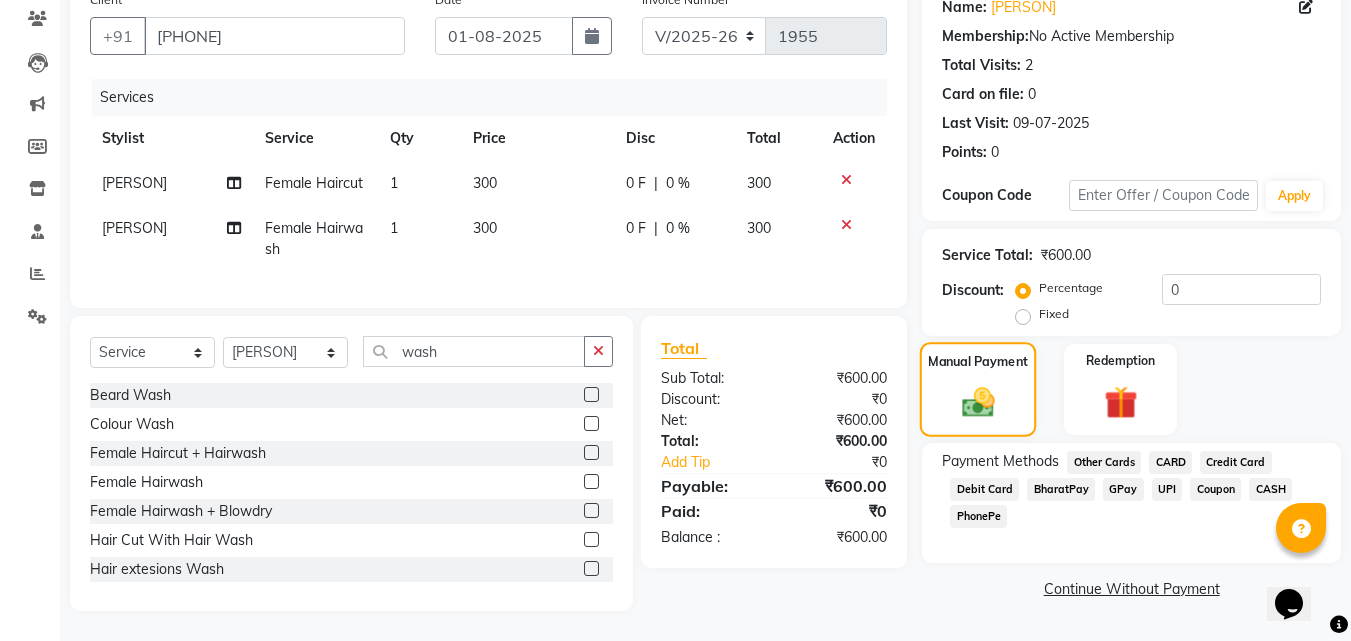 scroll, scrollTop: 184, scrollLeft: 0, axis: vertical 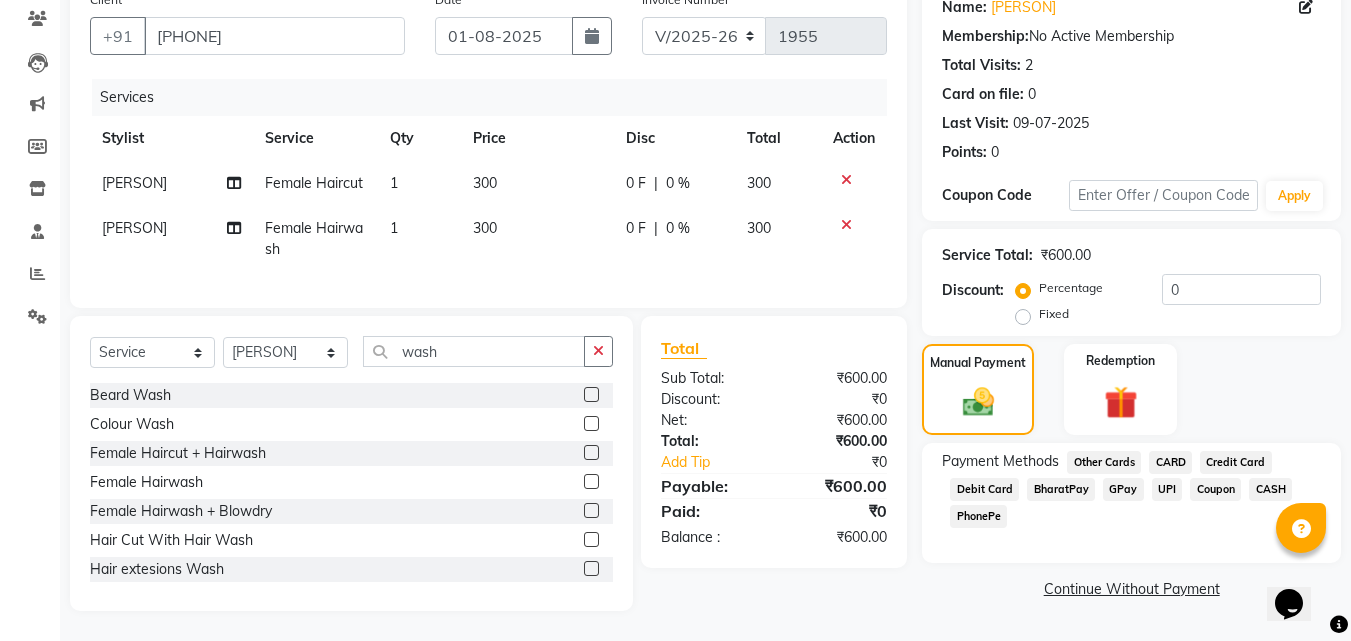 click on "GPay" 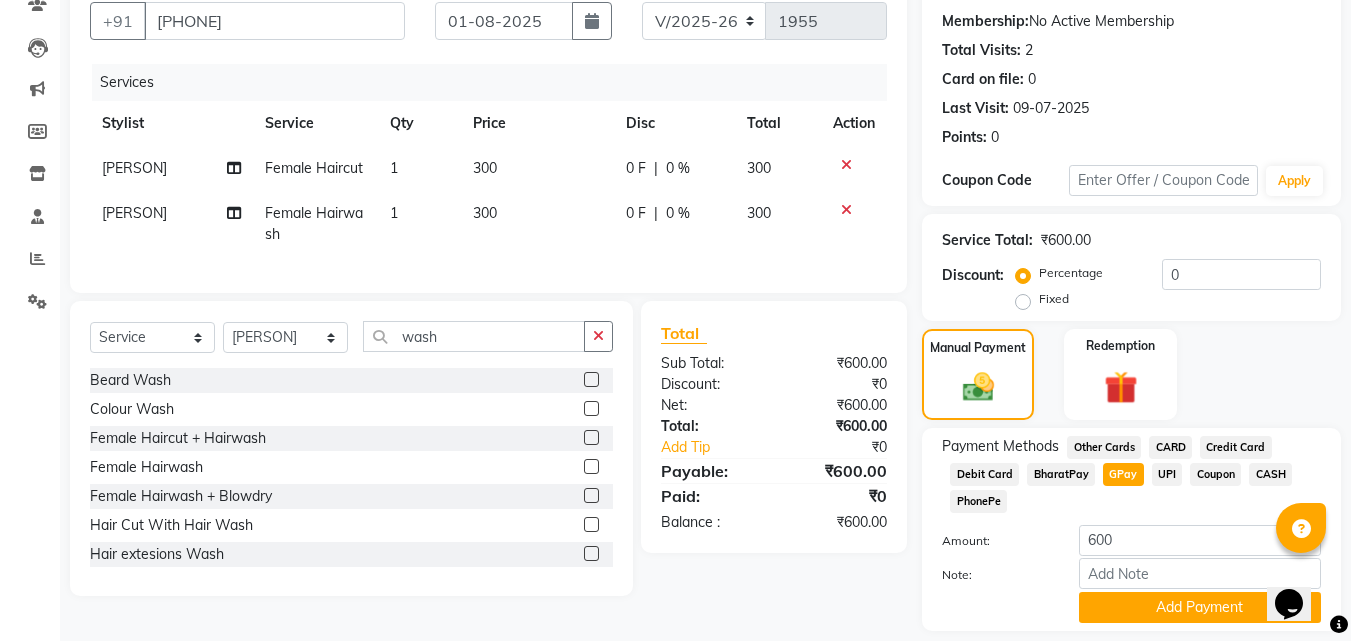 scroll, scrollTop: 245, scrollLeft: 0, axis: vertical 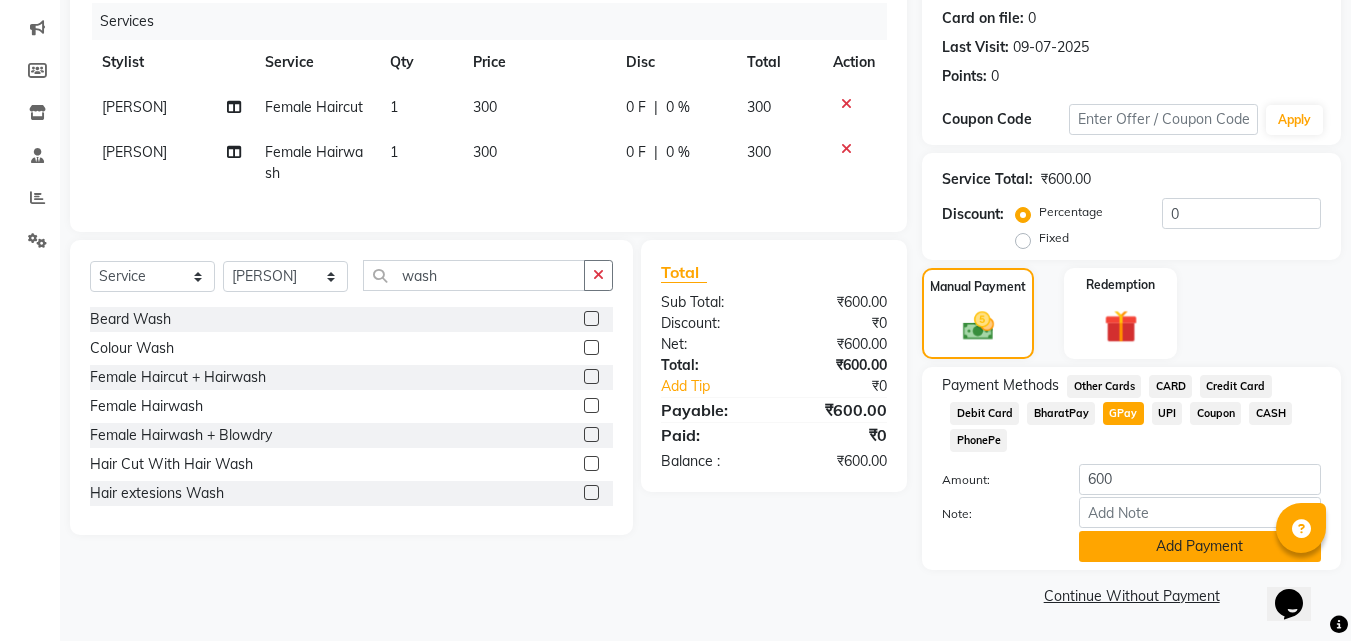 click on "Add Payment" 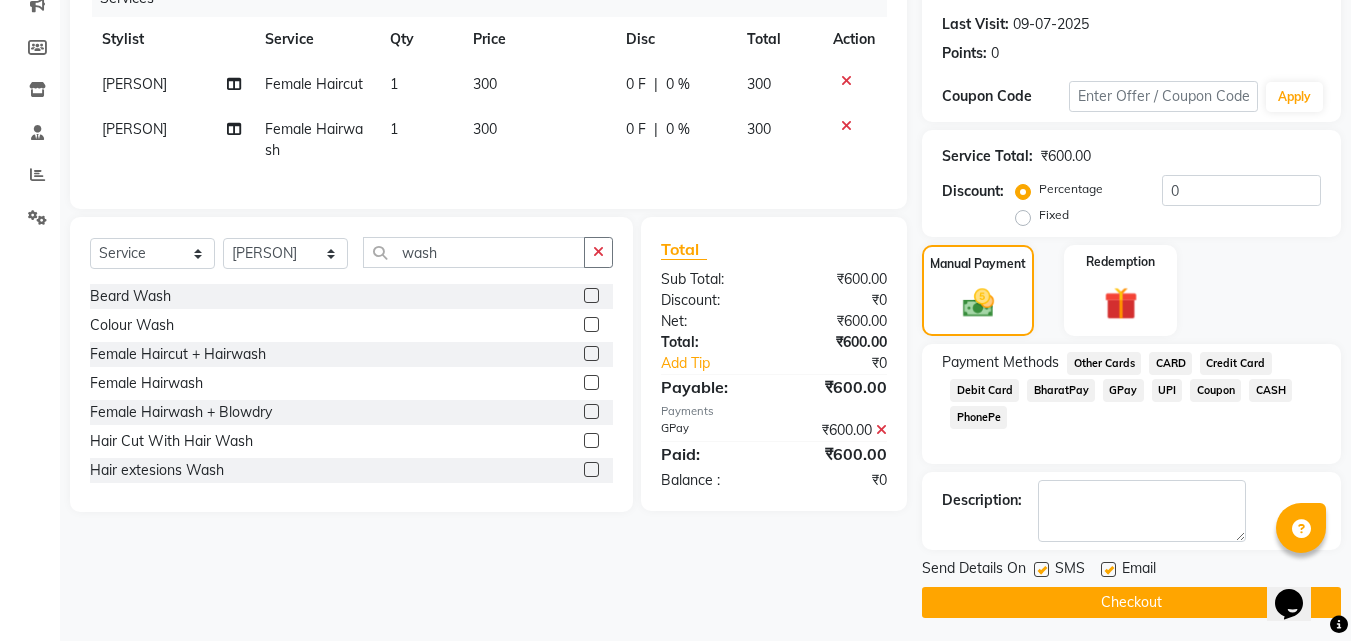 scroll, scrollTop: 275, scrollLeft: 0, axis: vertical 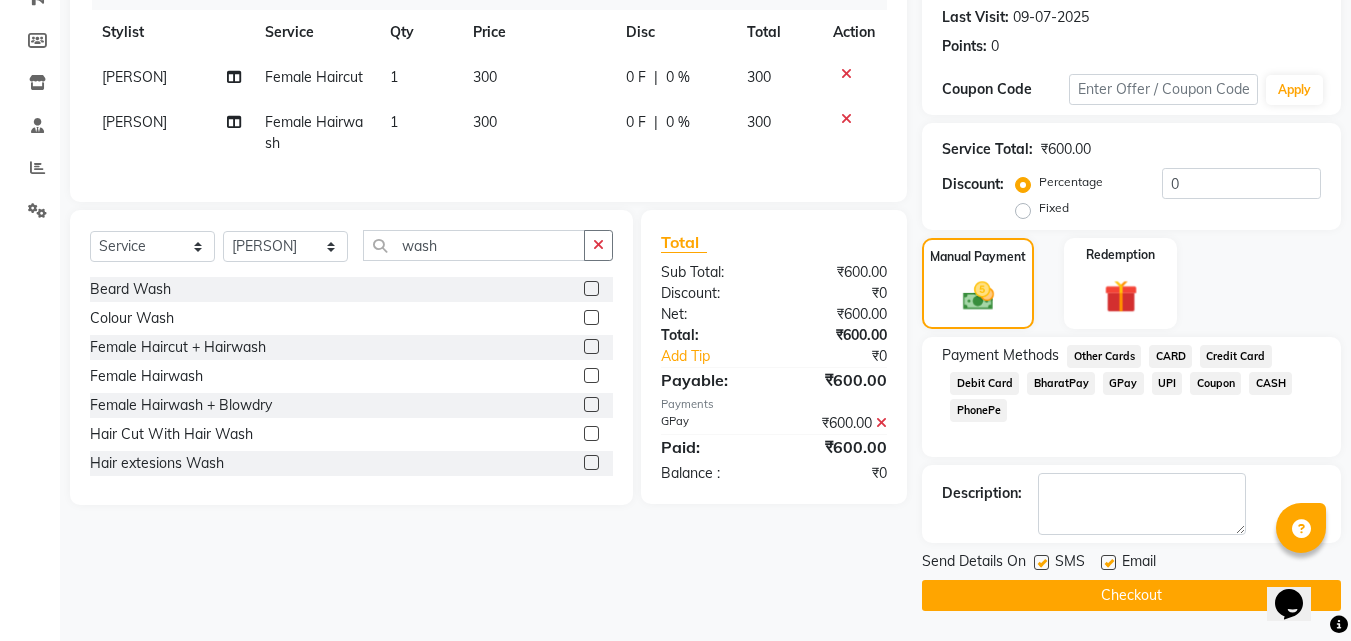 click on "Checkout" 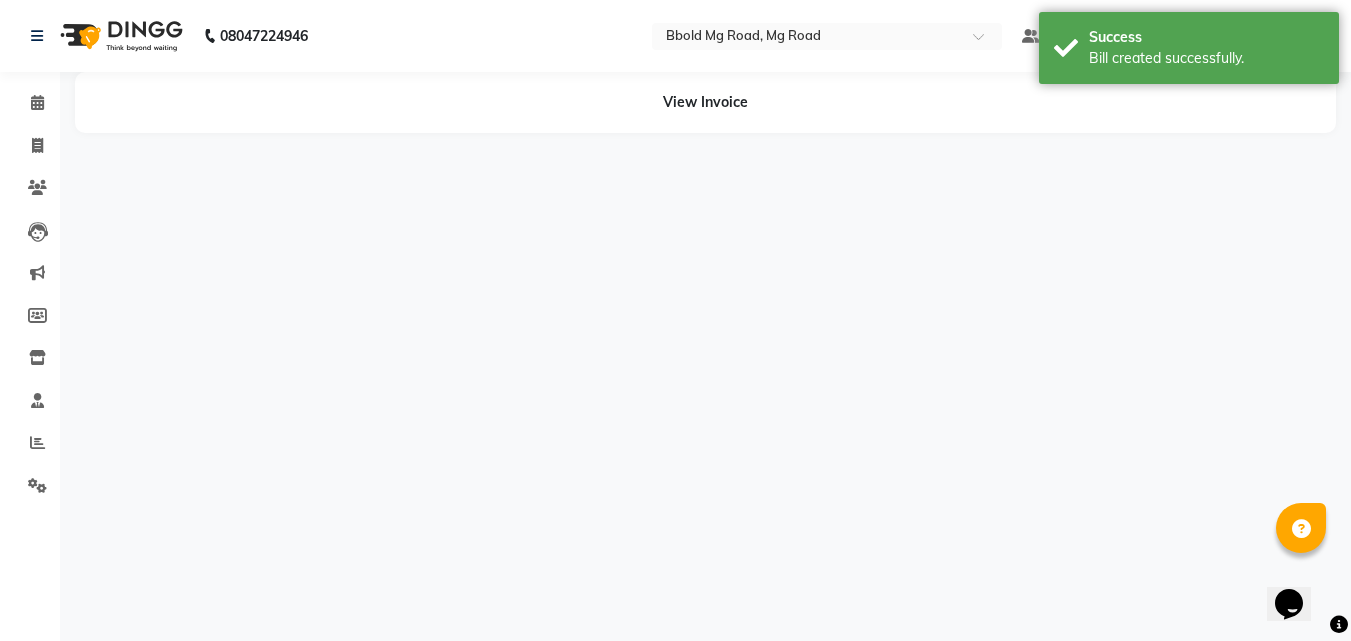 scroll, scrollTop: 0, scrollLeft: 0, axis: both 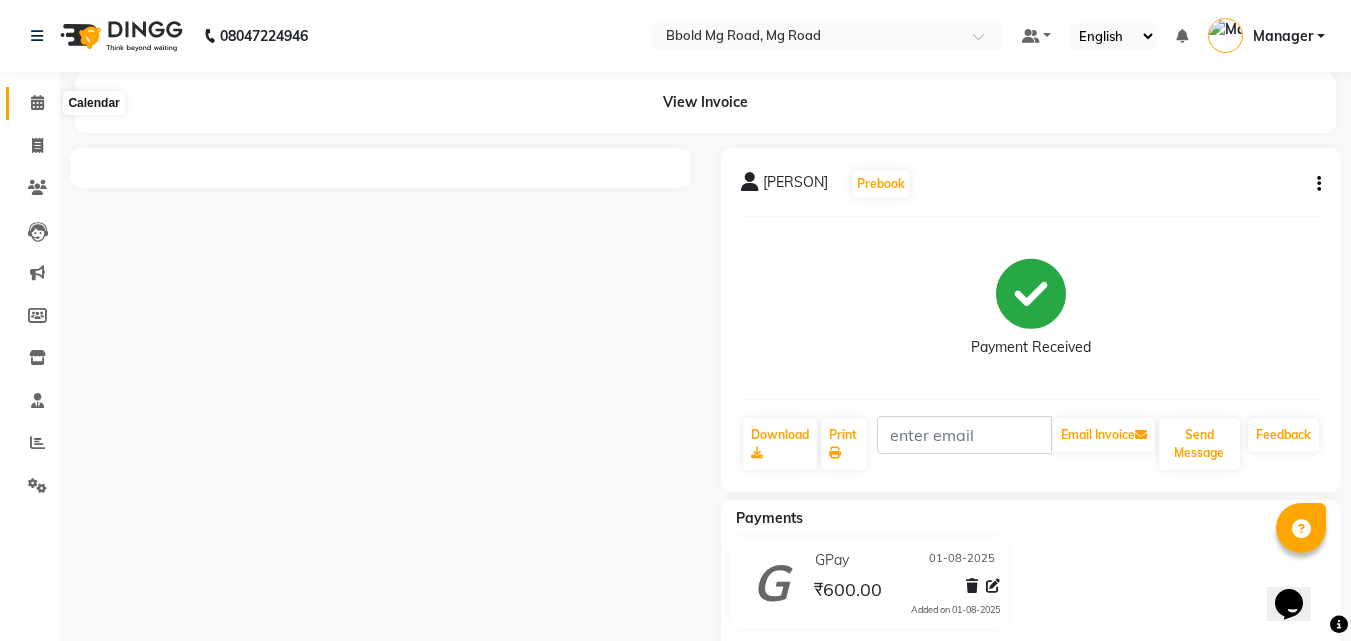 click 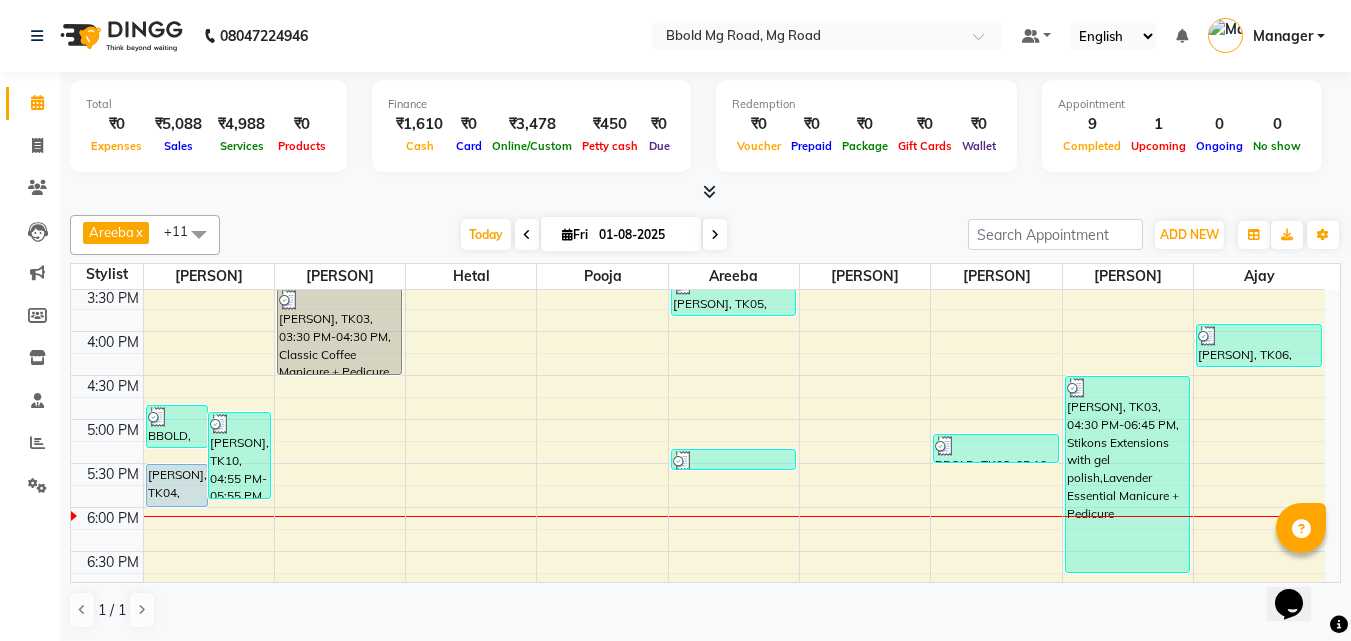 scroll, scrollTop: 482, scrollLeft: 0, axis: vertical 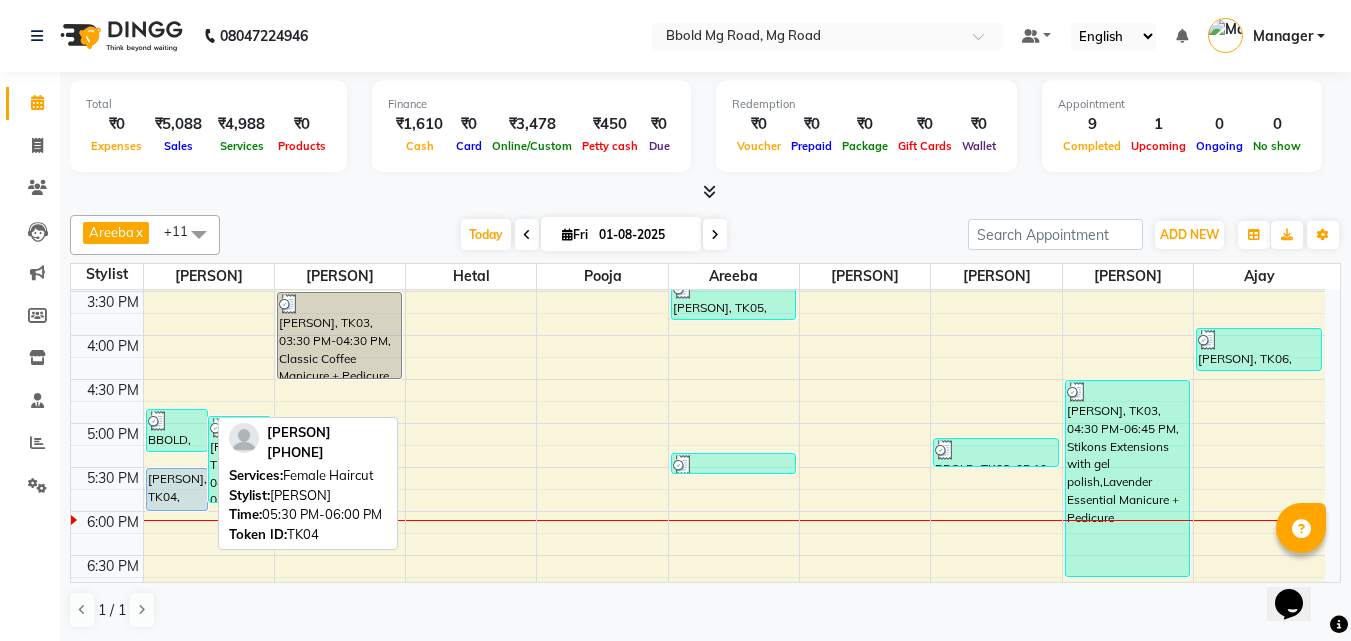 click at bounding box center [177, 510] 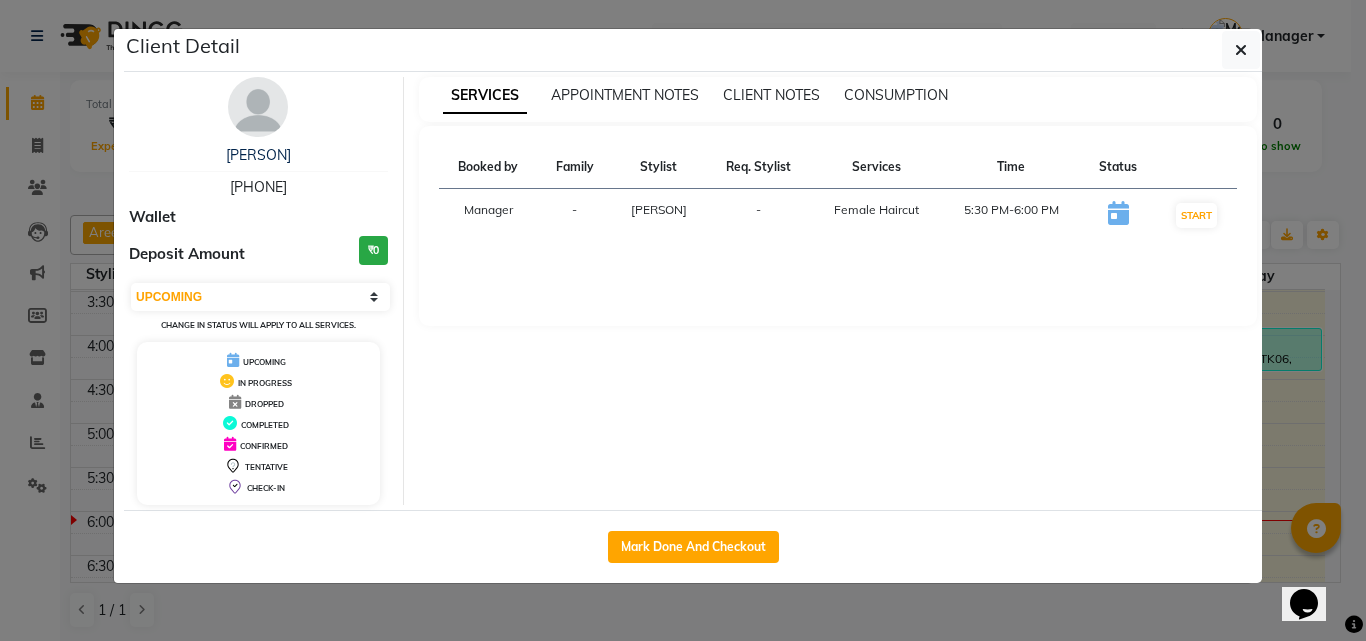 click on "Mark Done And Checkout" 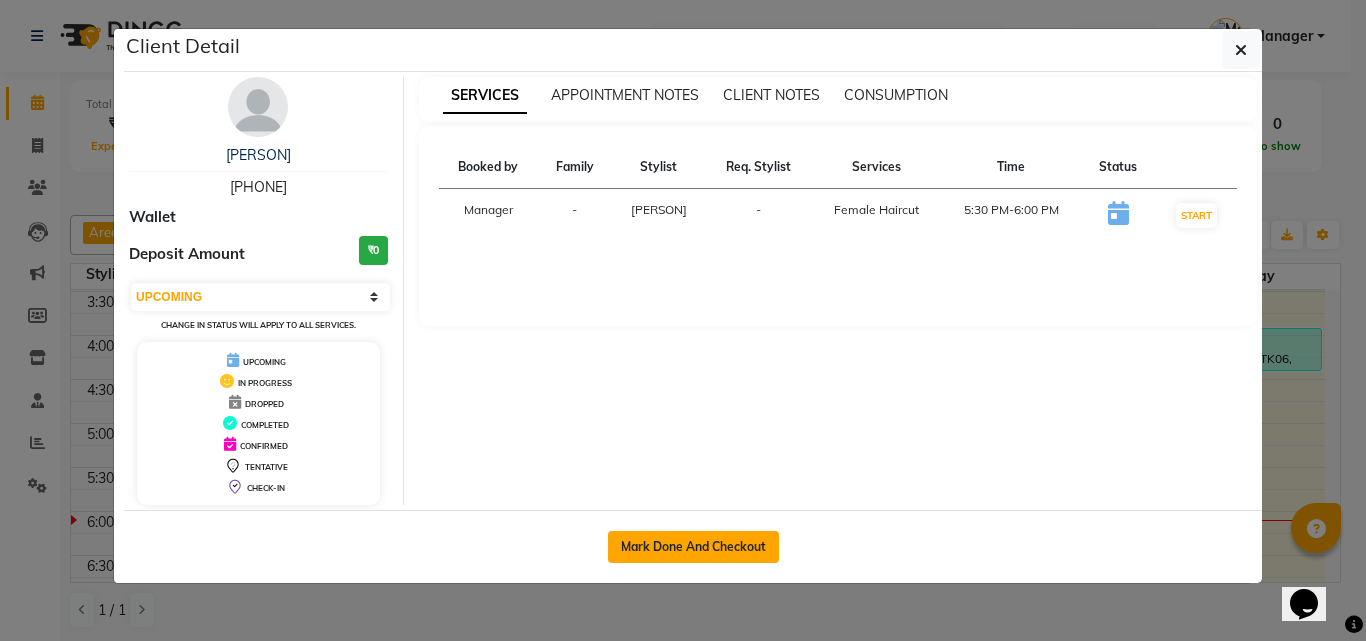 click on "Mark Done And Checkout" 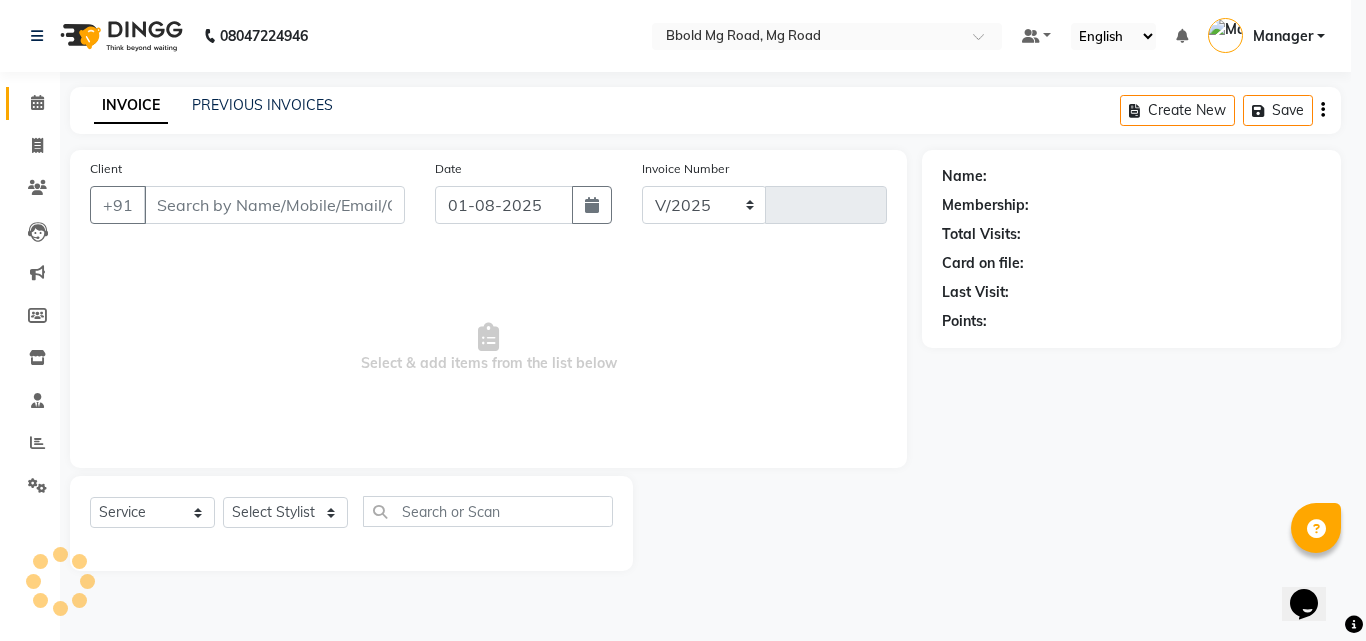 select on "7353" 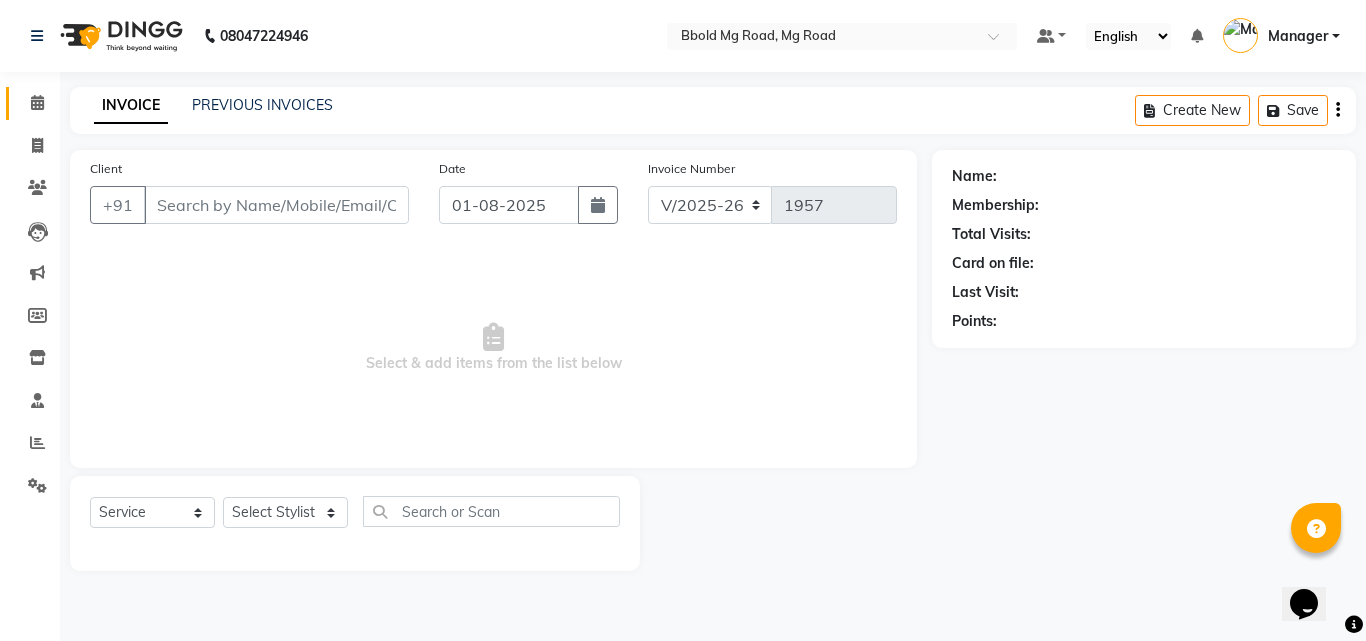 type on "[PHONE]" 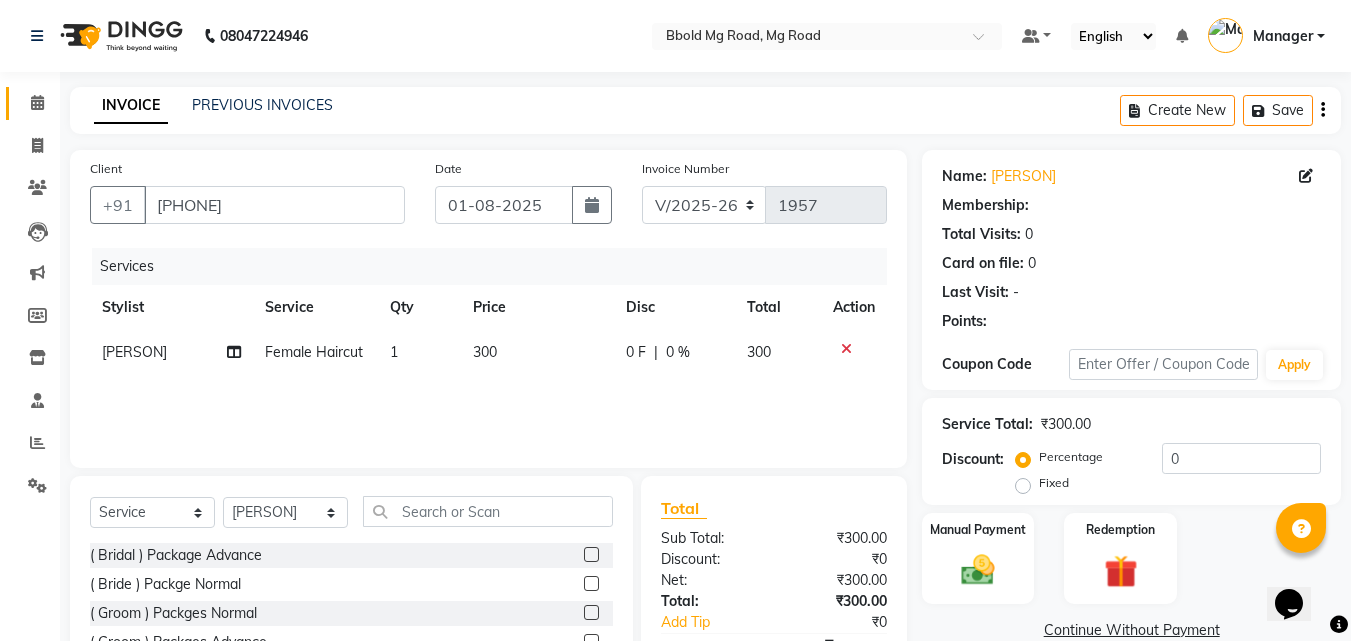 select on "1: Object" 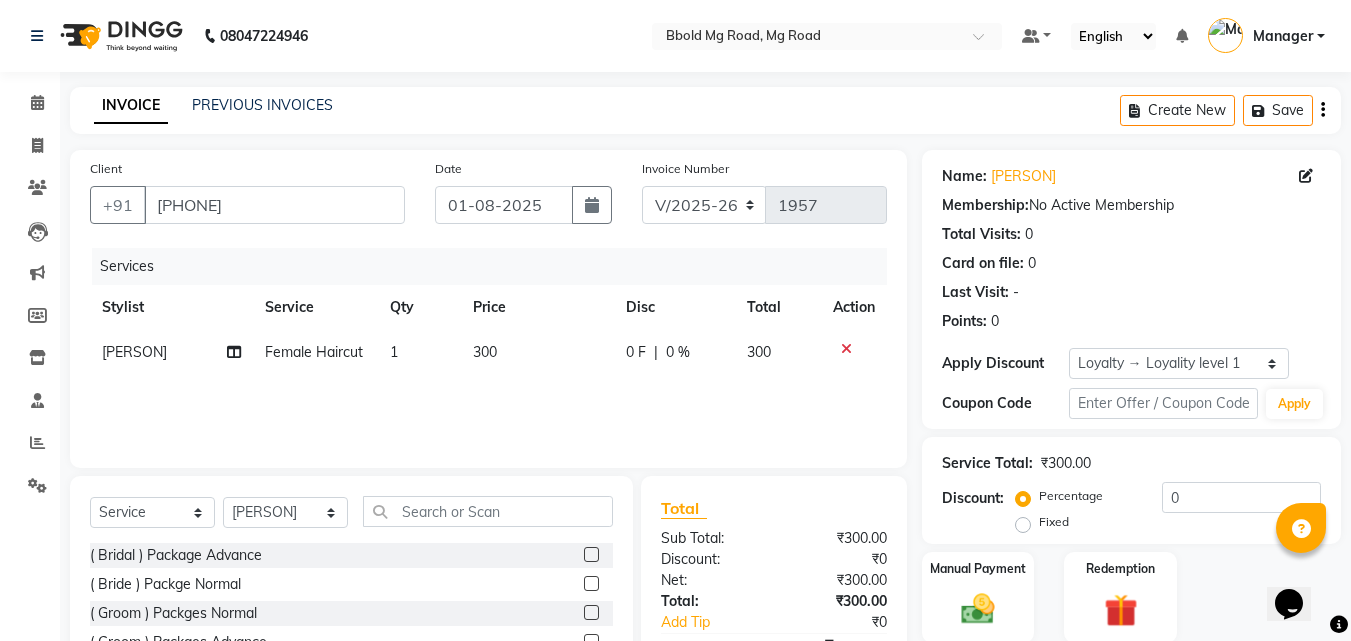 drag, startPoint x: 216, startPoint y: 350, endPoint x: 152, endPoint y: 355, distance: 64.195015 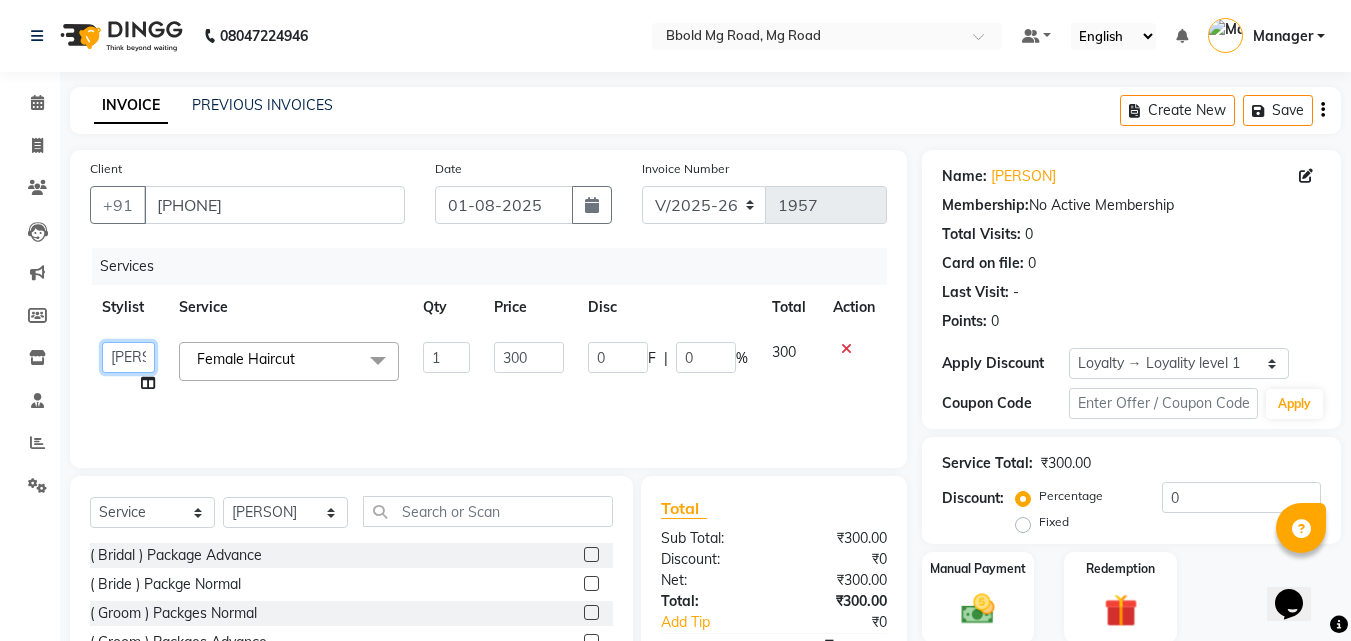 click on "Select Stylist [PERSON] [PERSON] [PERSON] [PERSON]    [PERSON] [PERSON] Manager   [PERSON]    [PERSON]  [PERSON] [PERSON]    [PERSON] [PERSON] [PERSON] [PERSON] [PERSON]" 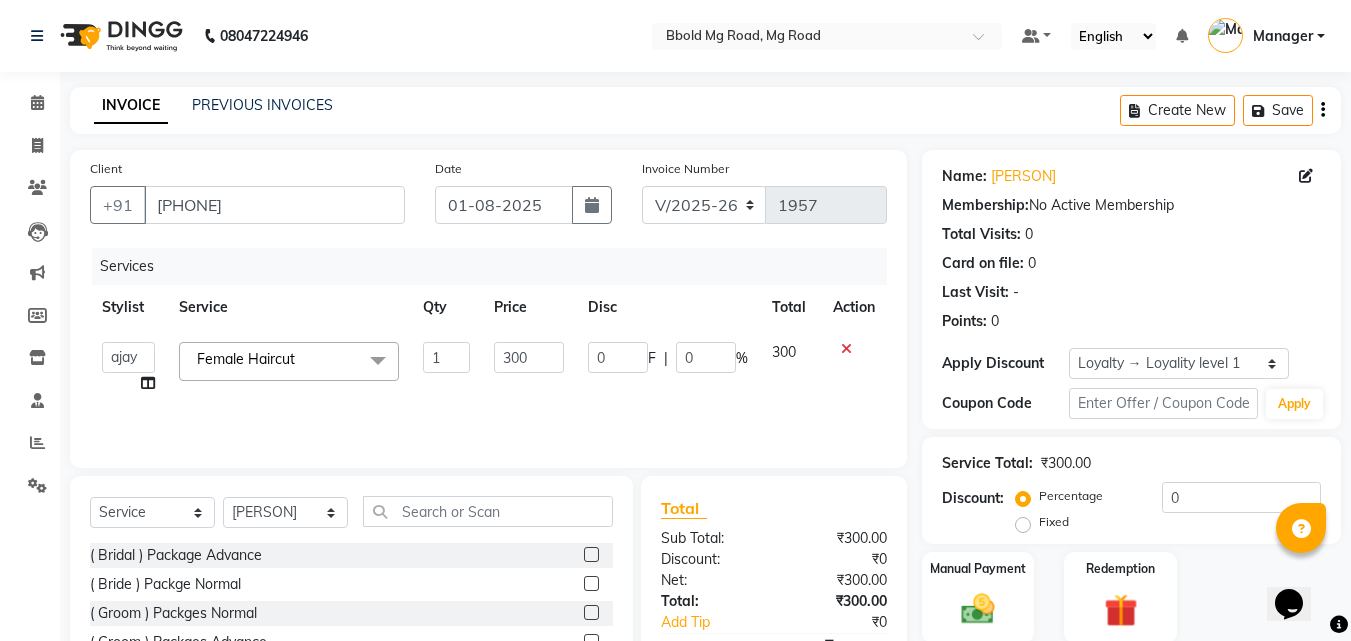 select on "86662" 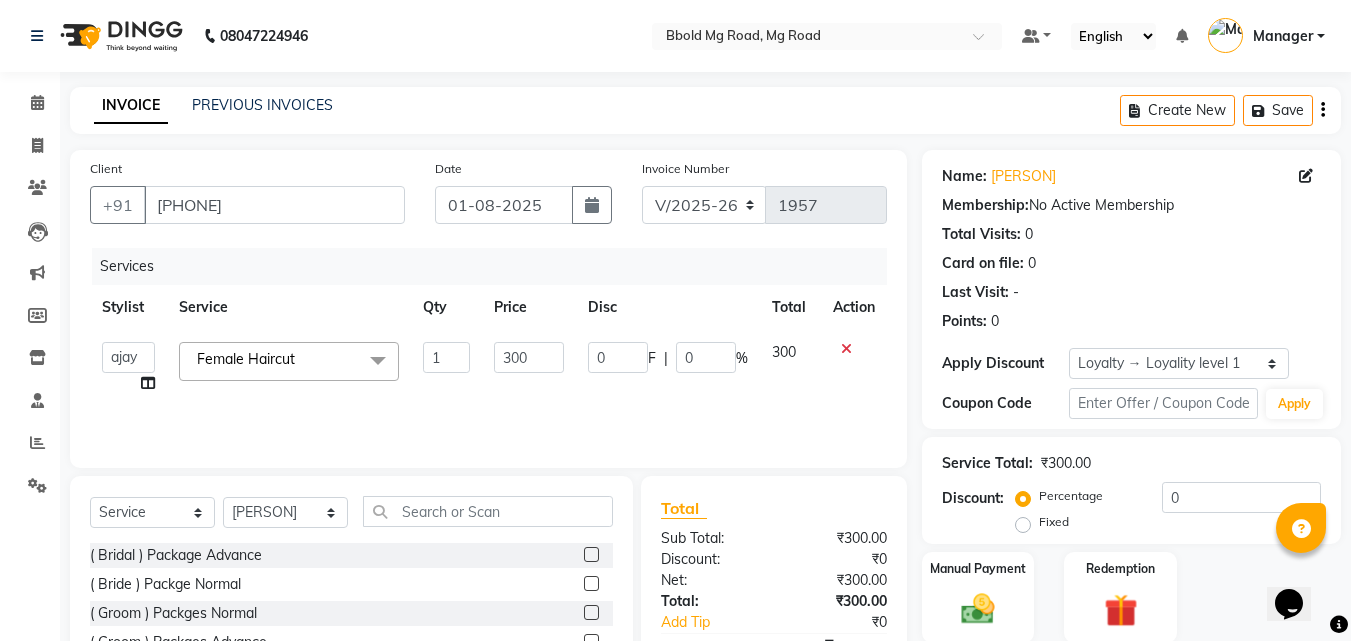 click on "300" 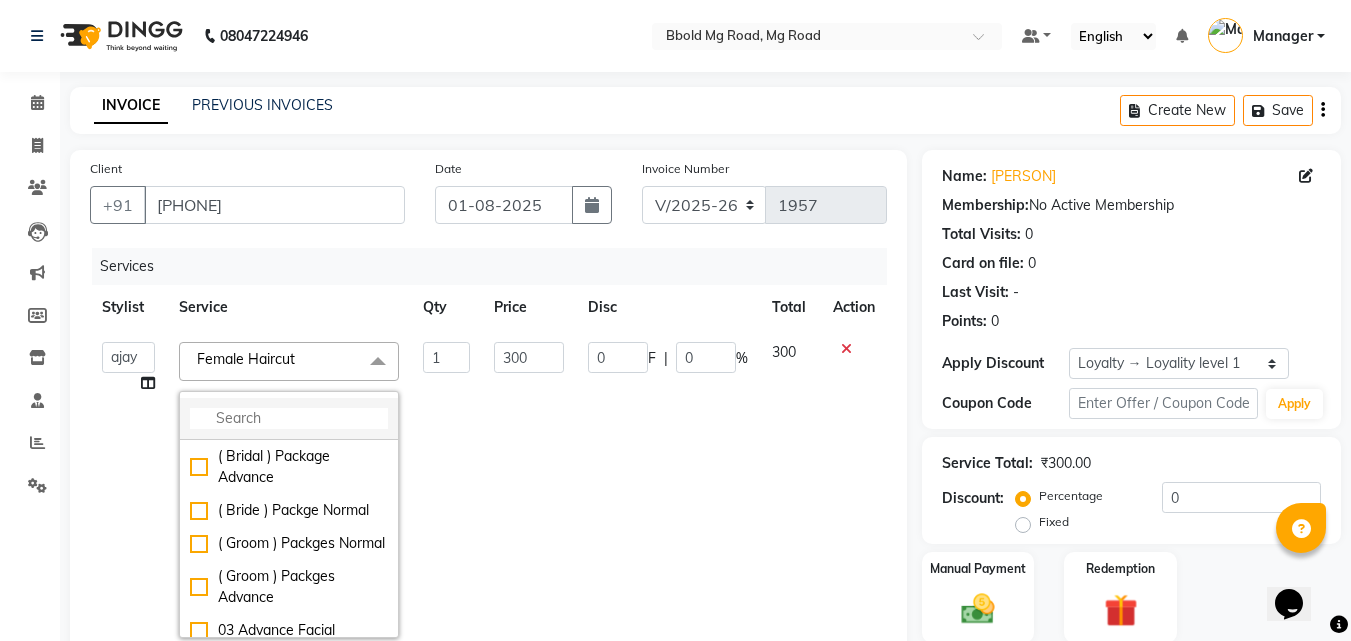 click 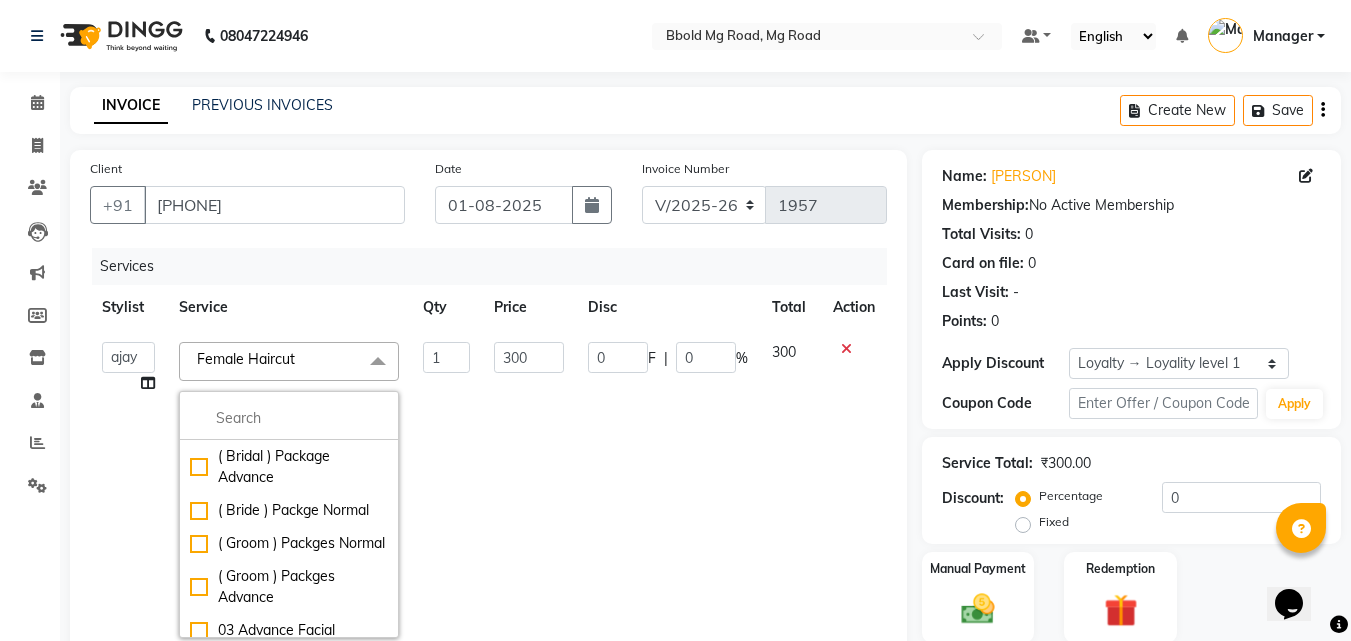click 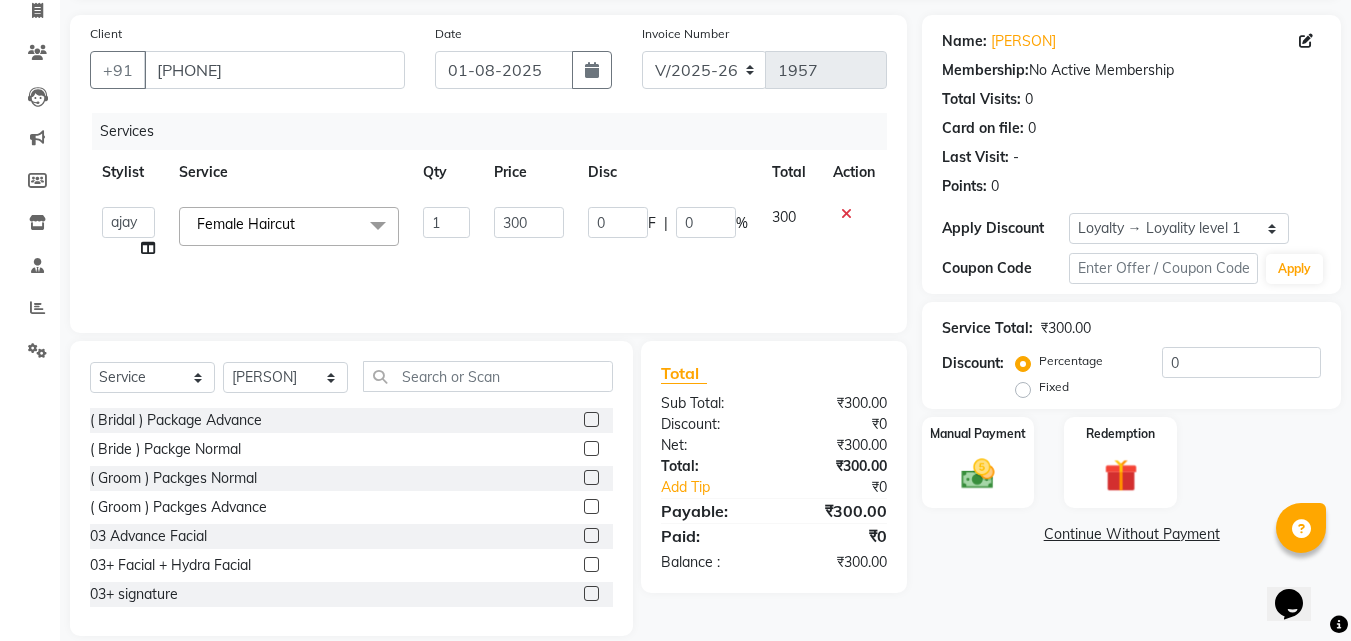 scroll, scrollTop: 133, scrollLeft: 0, axis: vertical 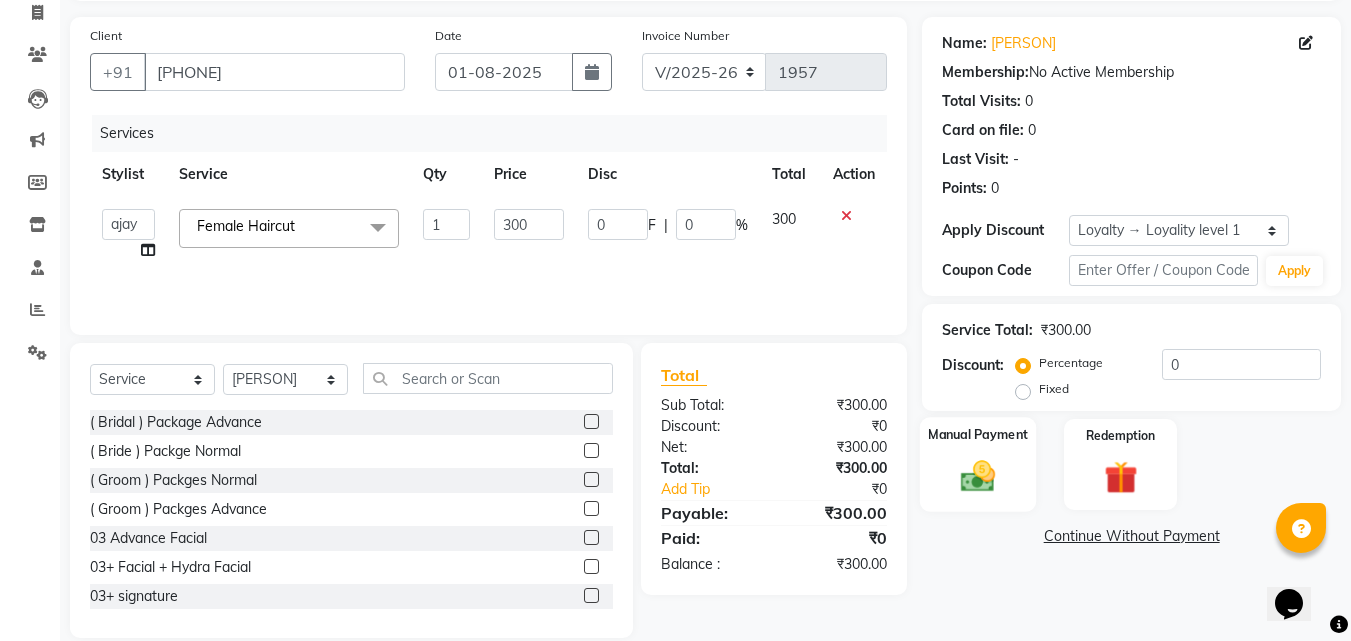 click on "Manual Payment" 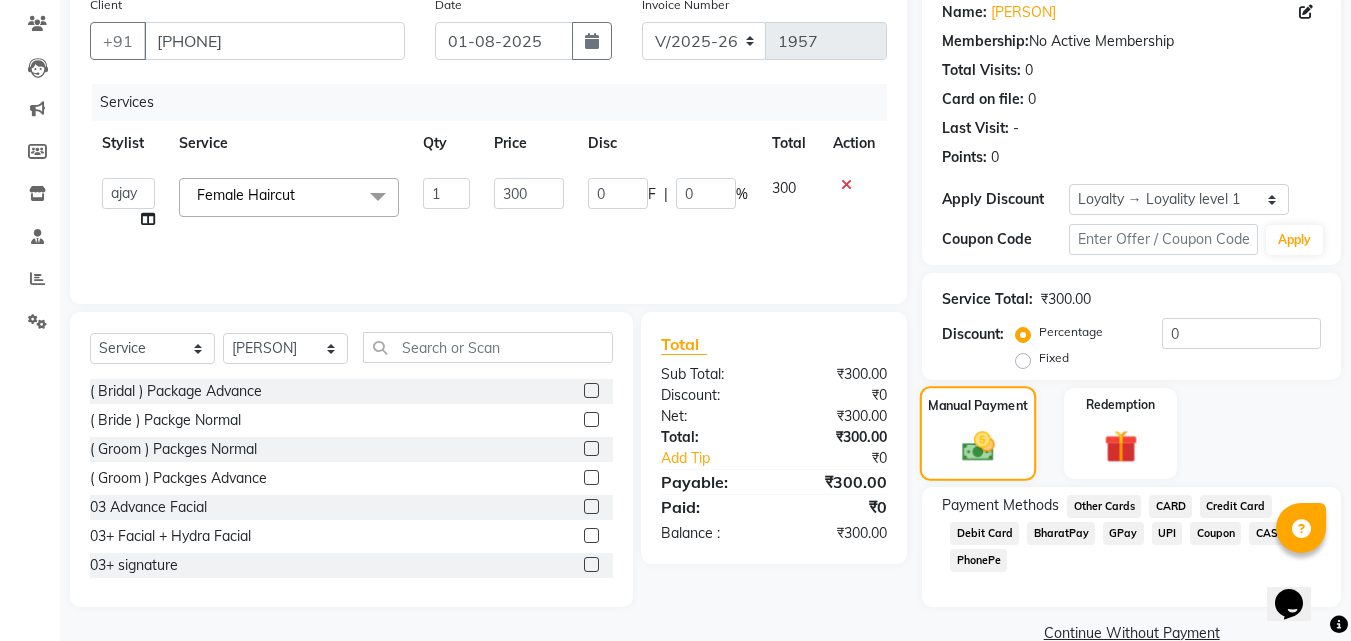 scroll, scrollTop: 201, scrollLeft: 0, axis: vertical 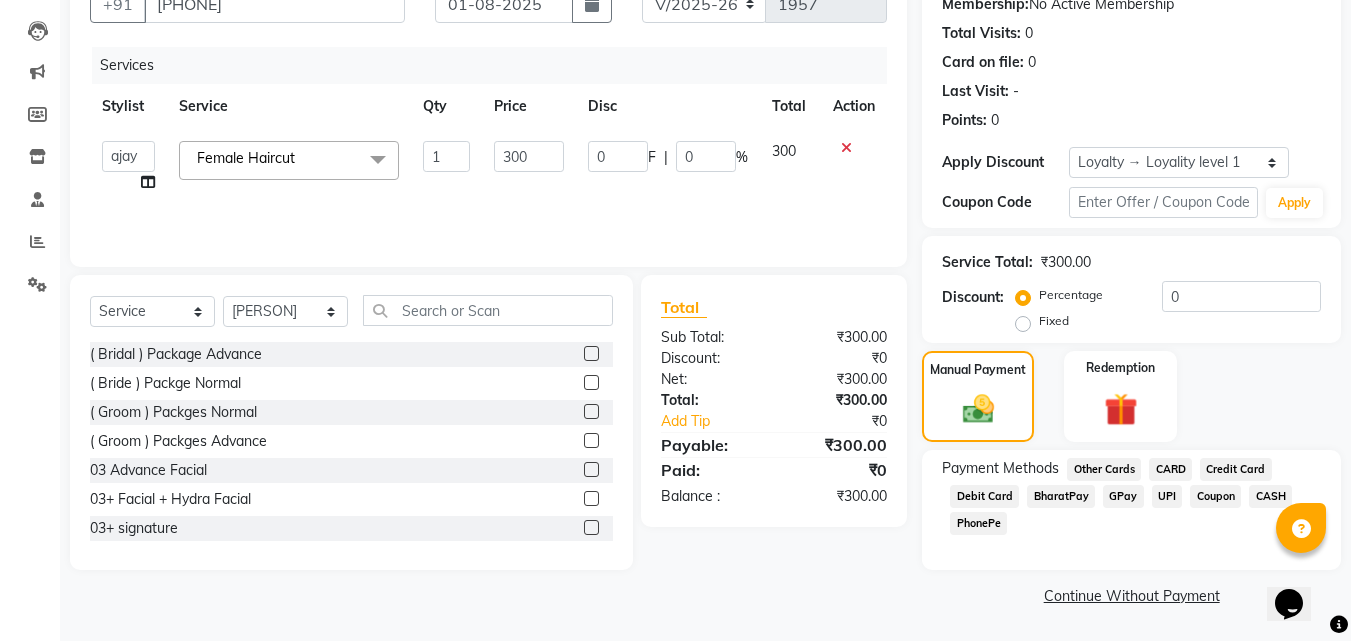 click on "GPay" 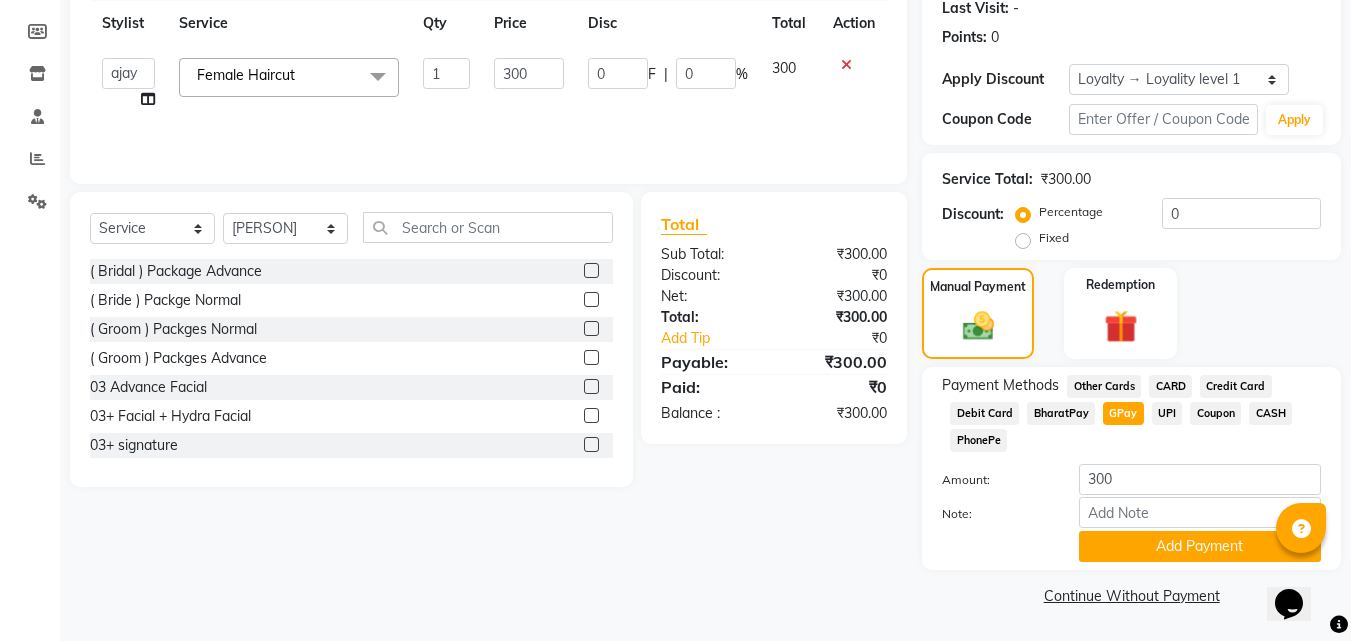 scroll, scrollTop: 281, scrollLeft: 0, axis: vertical 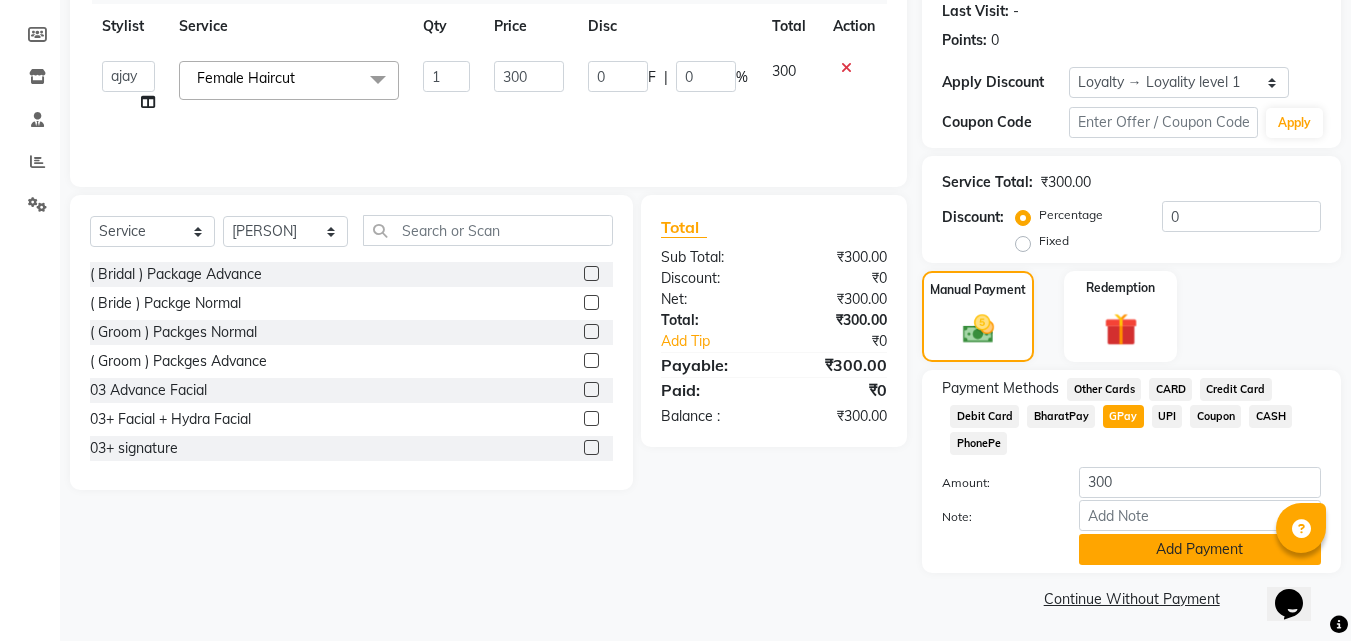 click on "Add Payment" 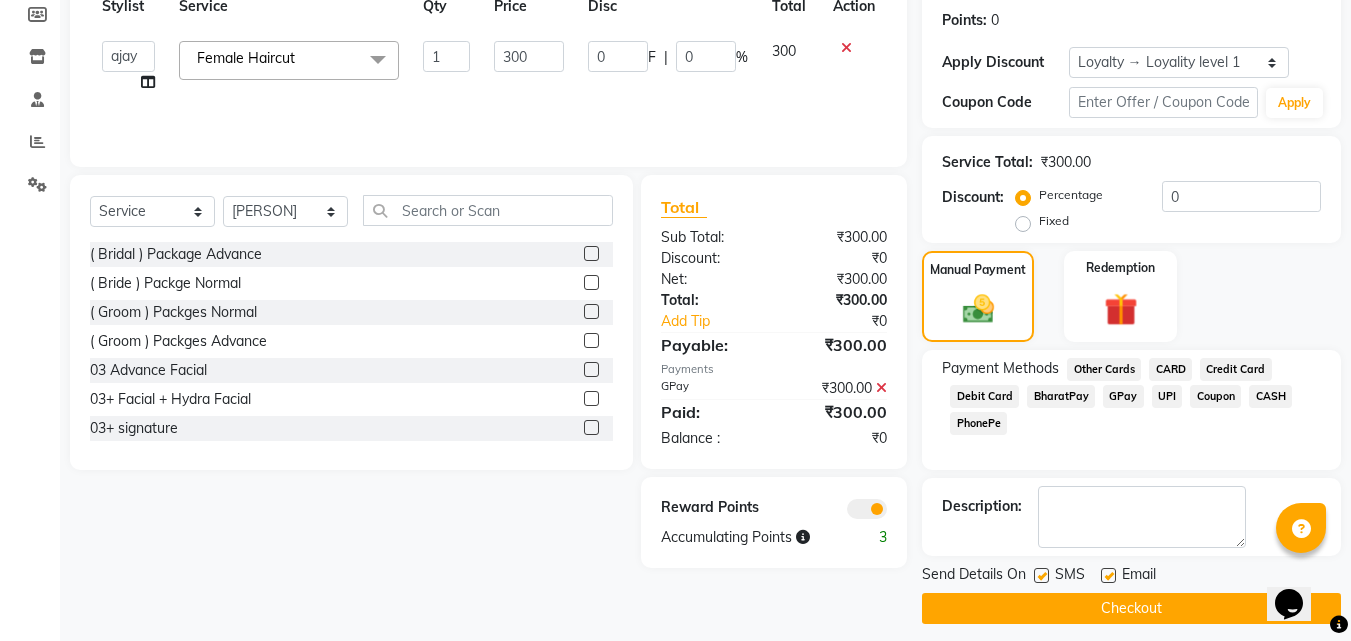 scroll, scrollTop: 314, scrollLeft: 0, axis: vertical 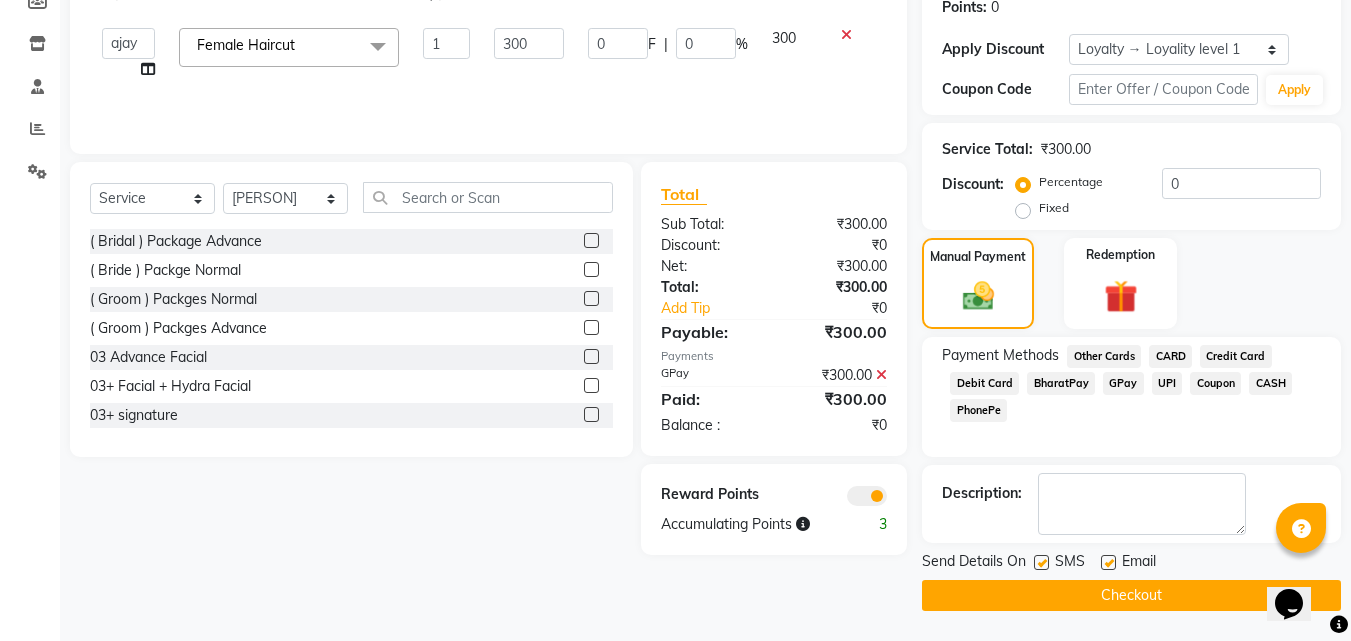 click on "Checkout" 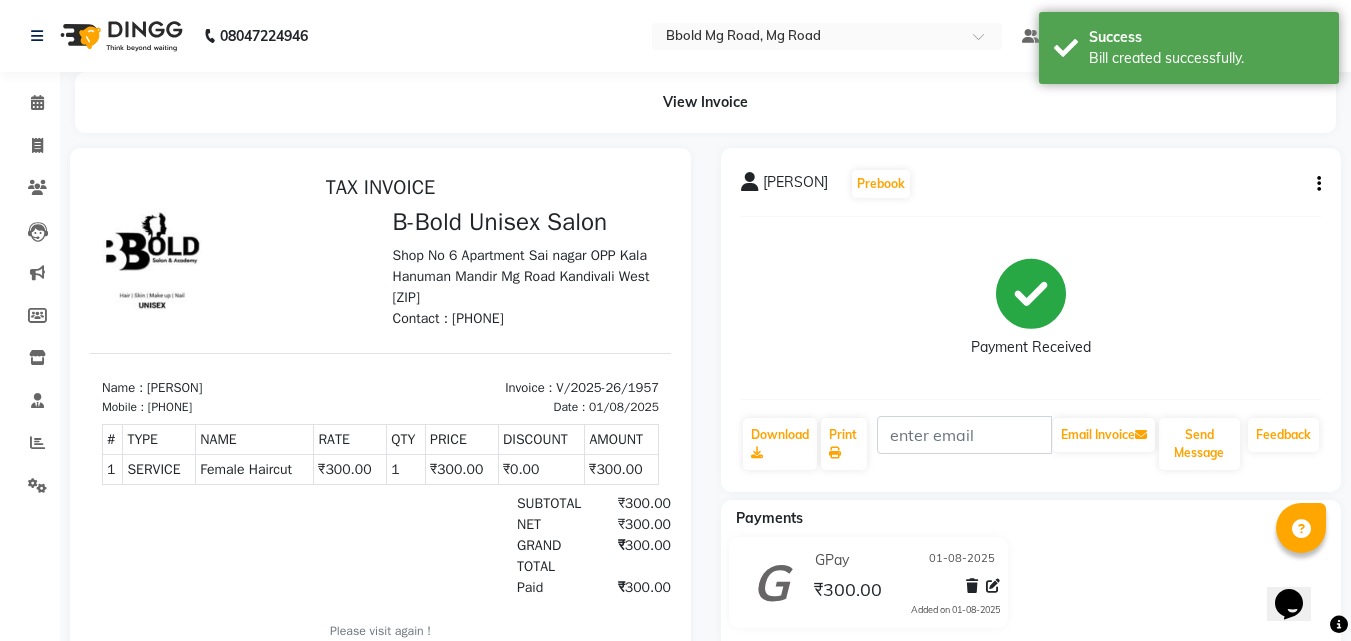 scroll, scrollTop: 0, scrollLeft: 0, axis: both 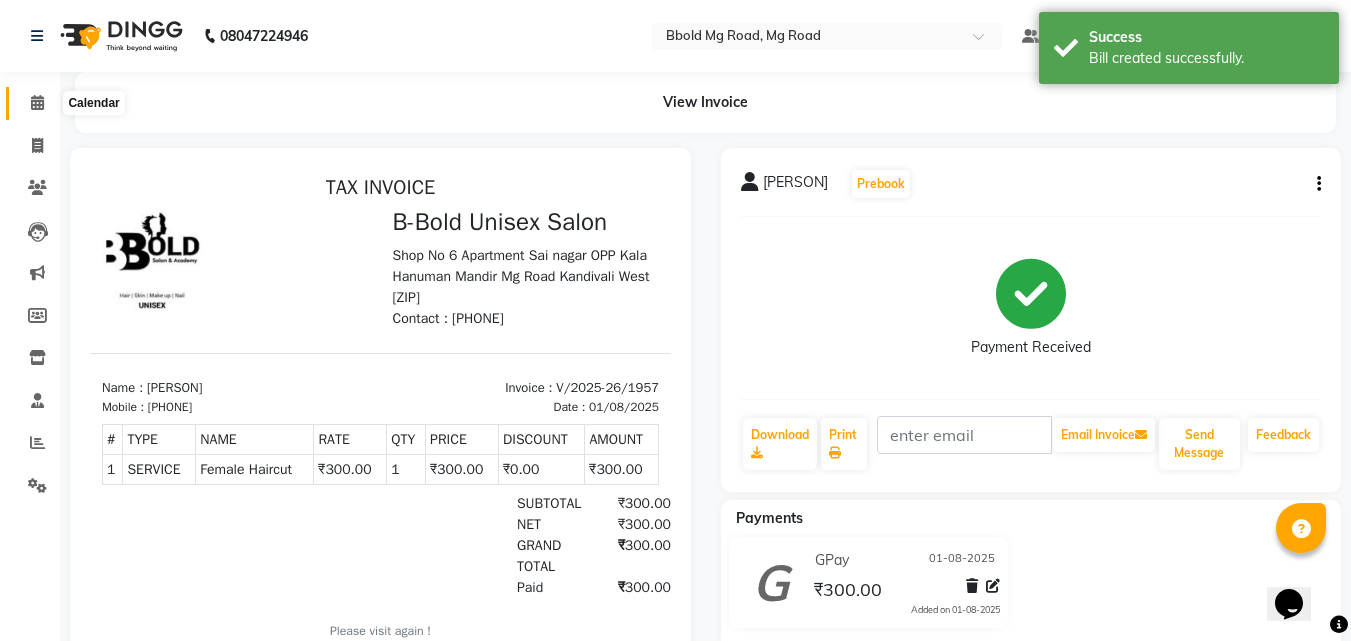 click 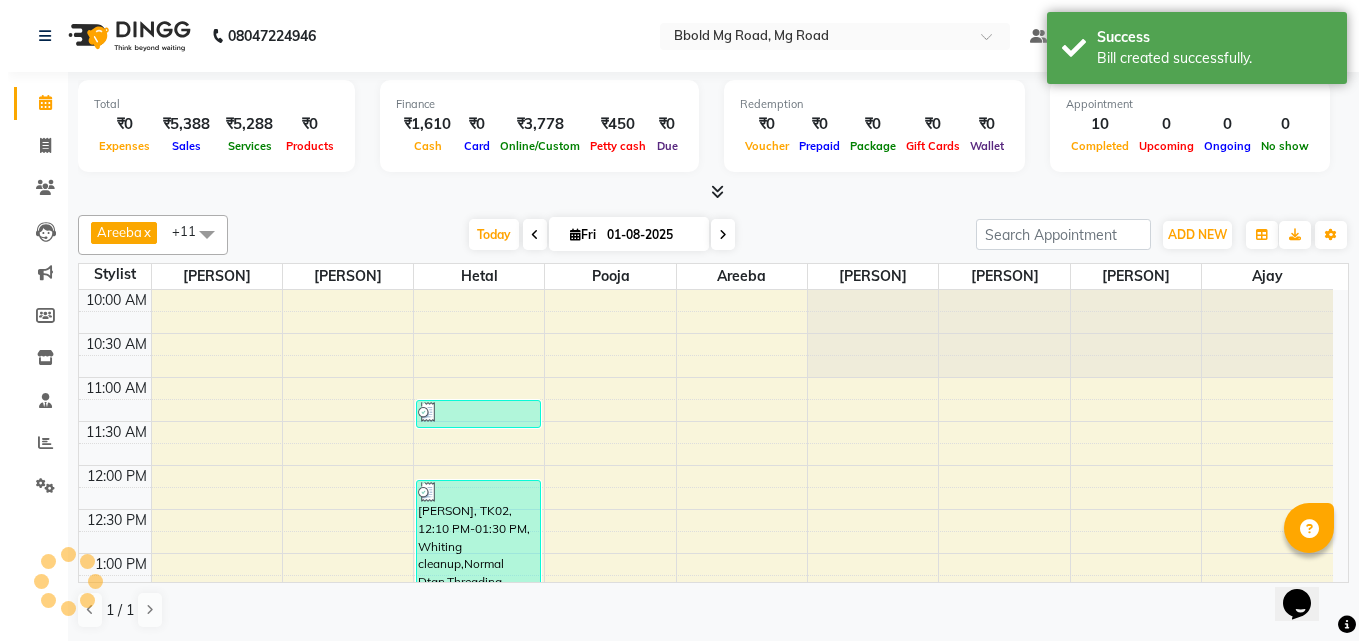 scroll, scrollTop: 0, scrollLeft: 0, axis: both 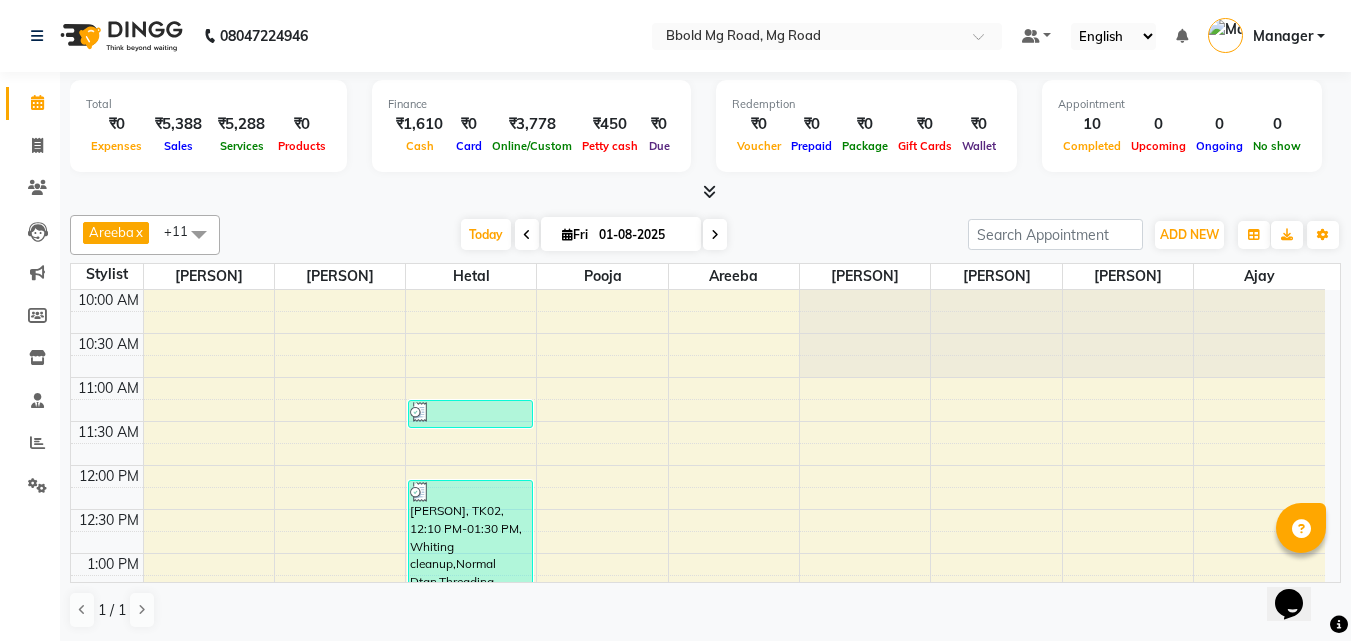 click 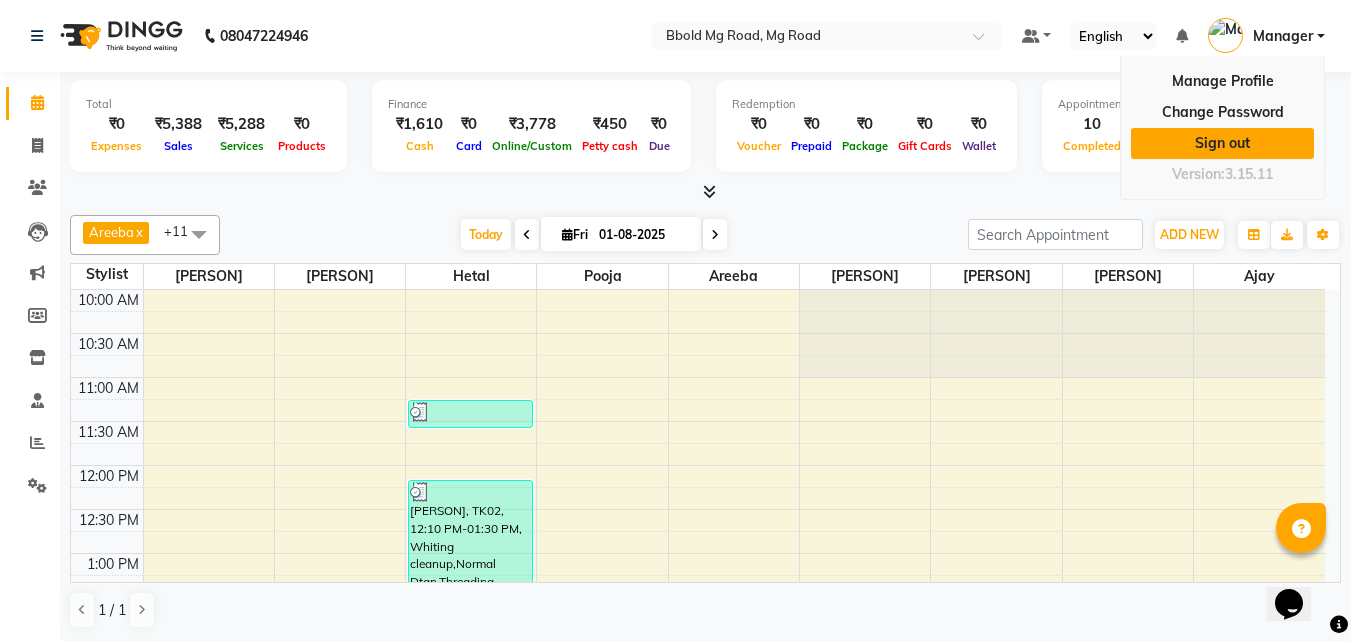 click on "Sign out" at bounding box center (1222, 143) 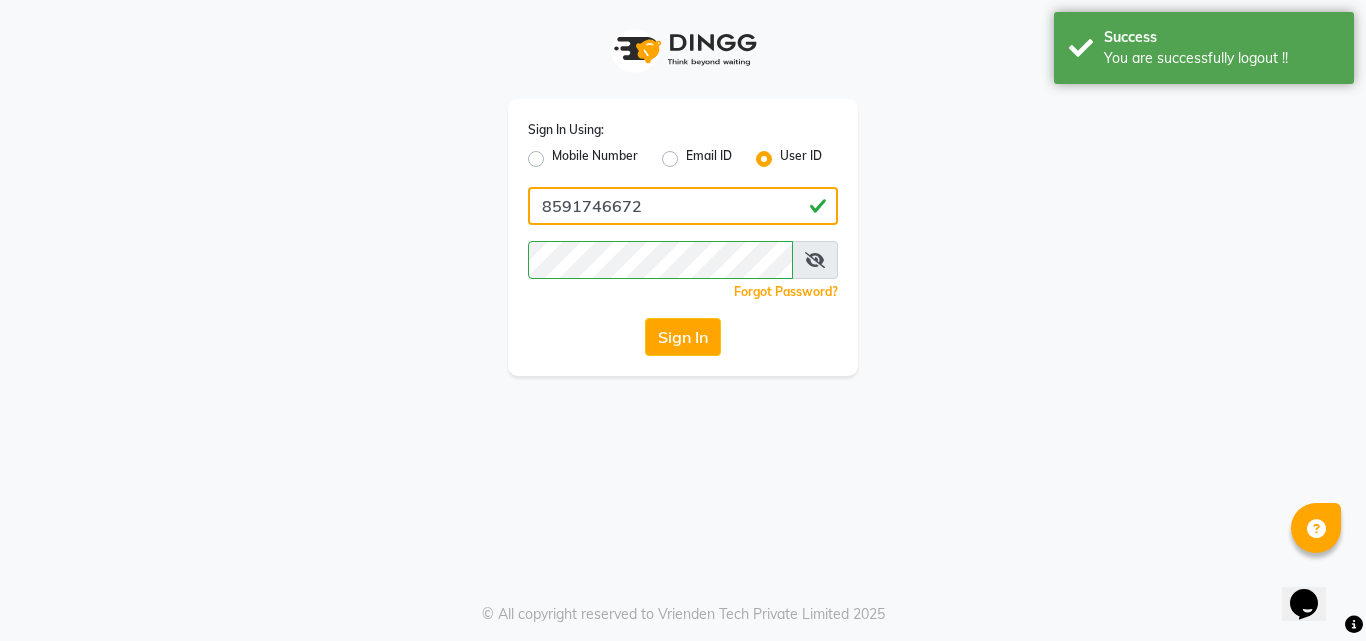 click on "8591746672" 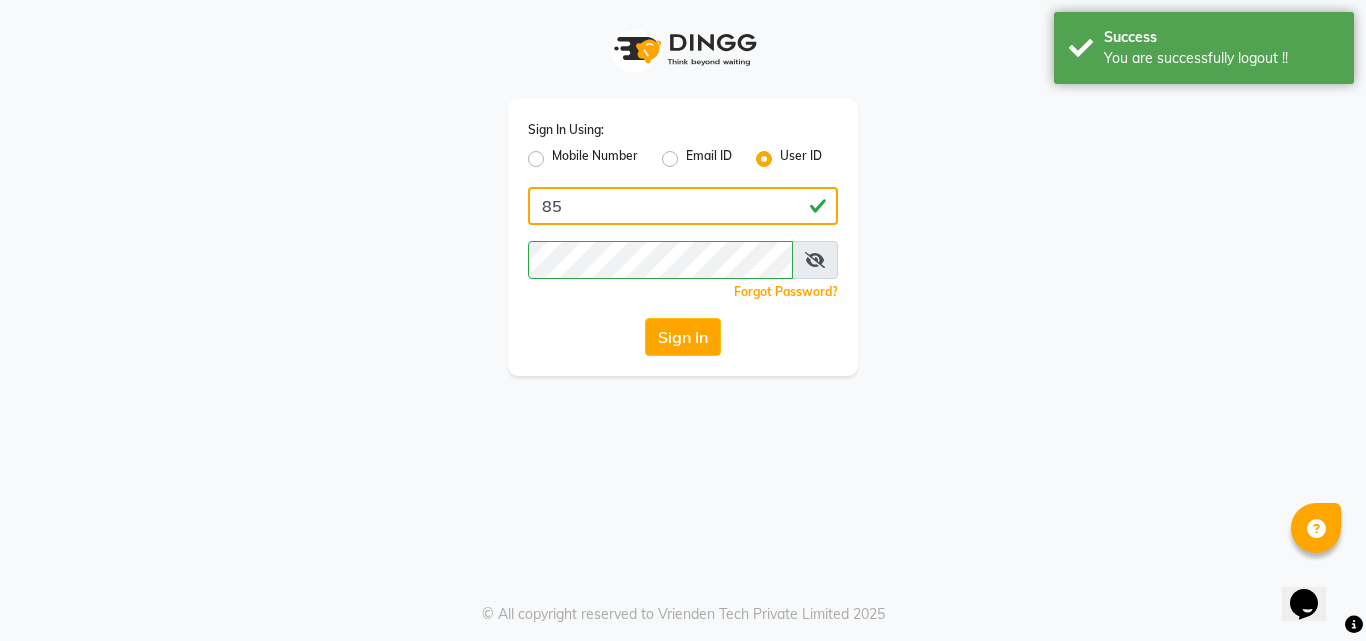 type on "8" 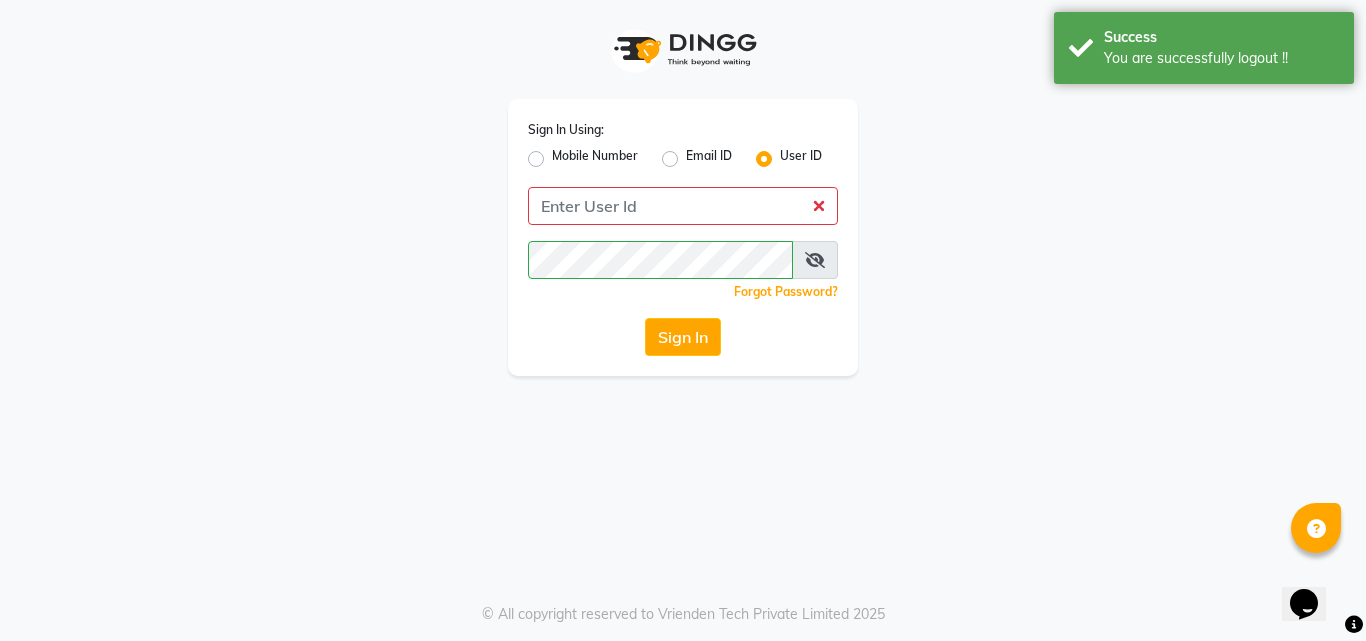 click on "Forgot Password?" 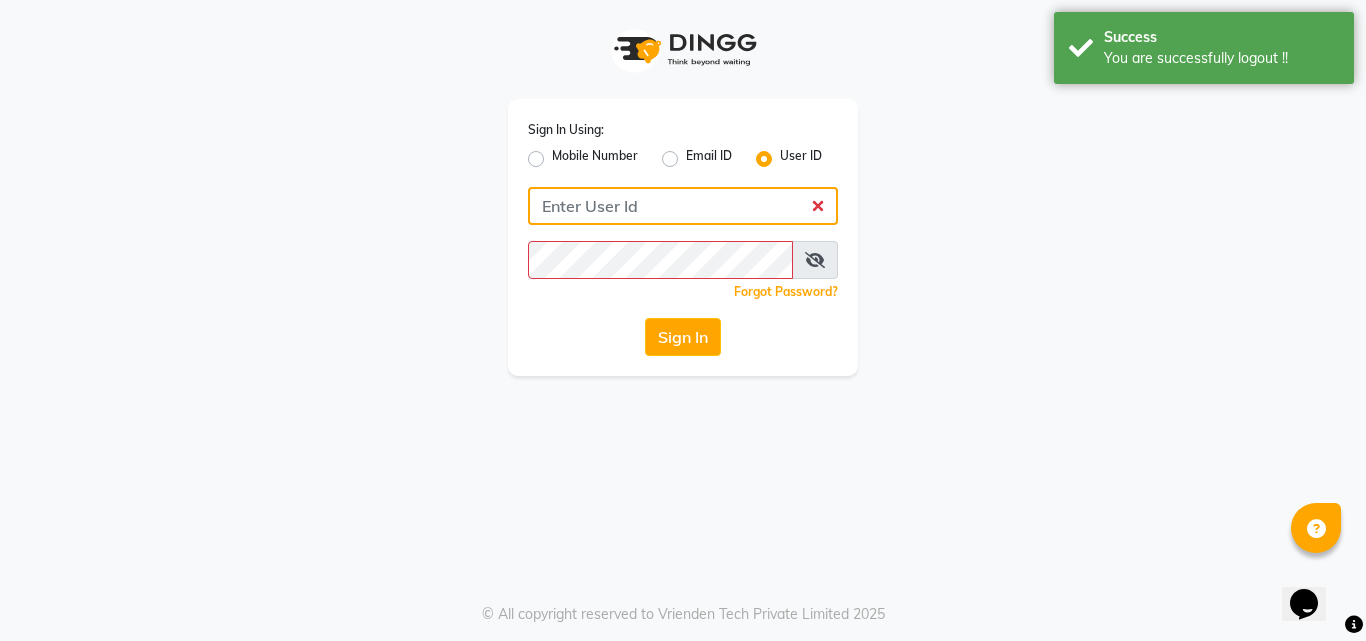 click 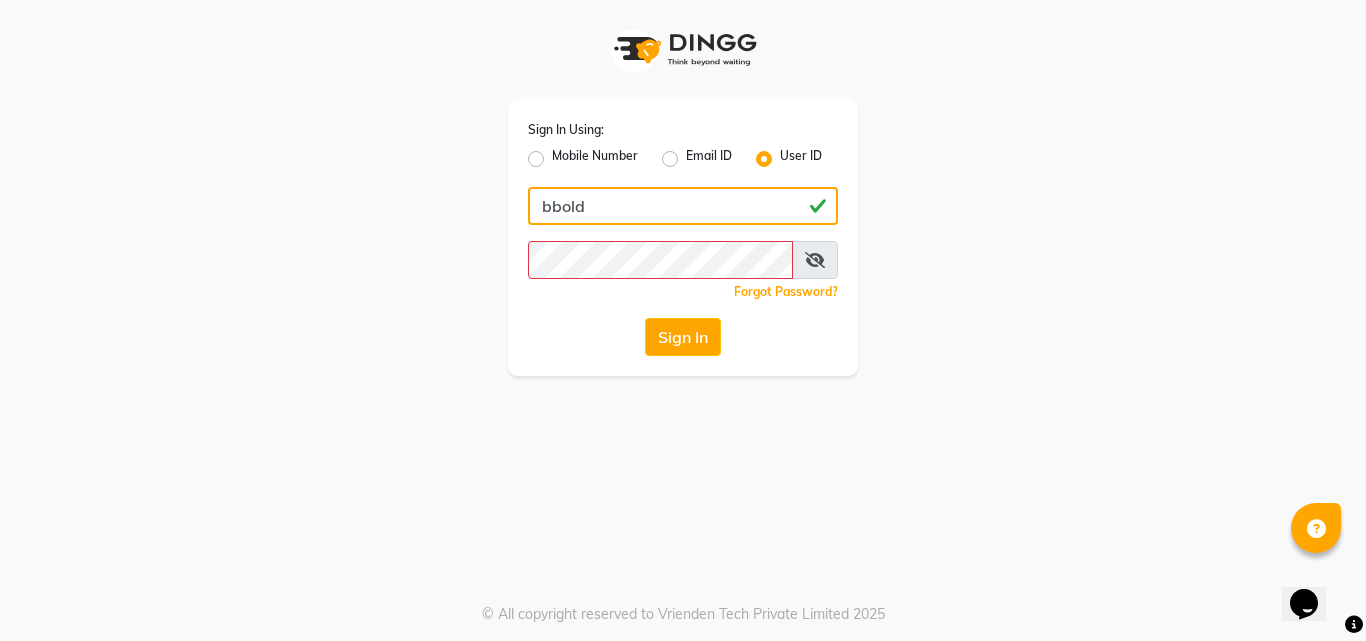 type on "bbold" 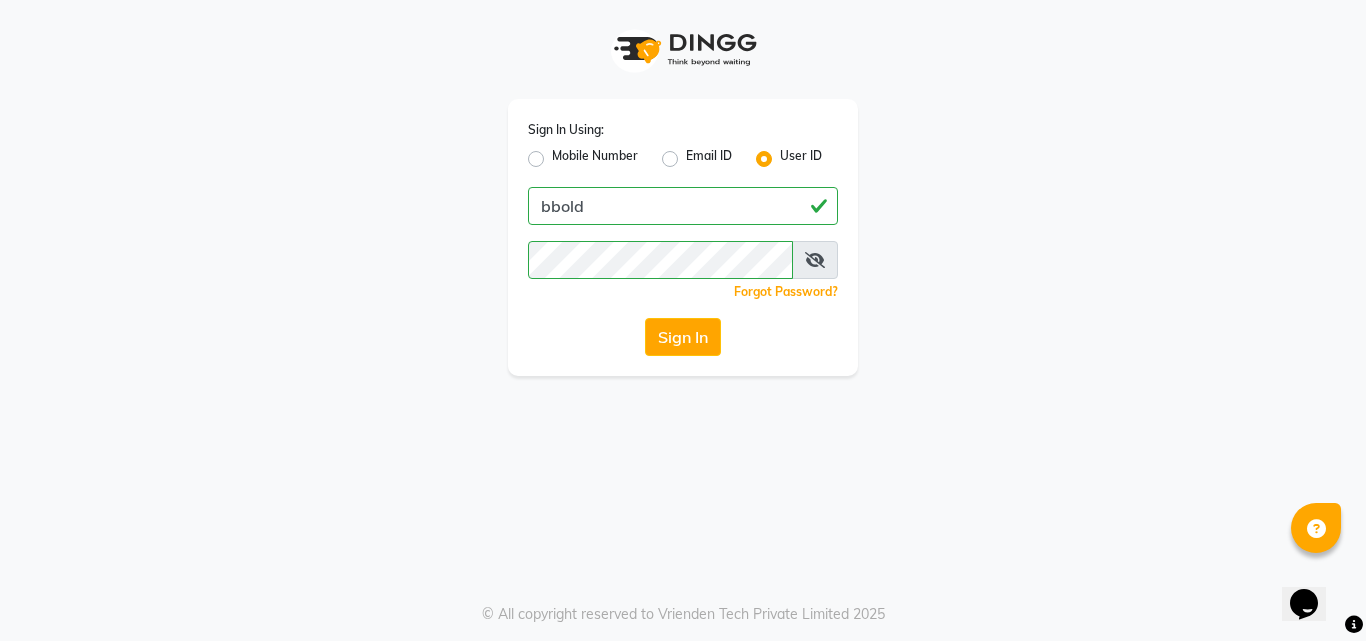 click at bounding box center (815, 260) 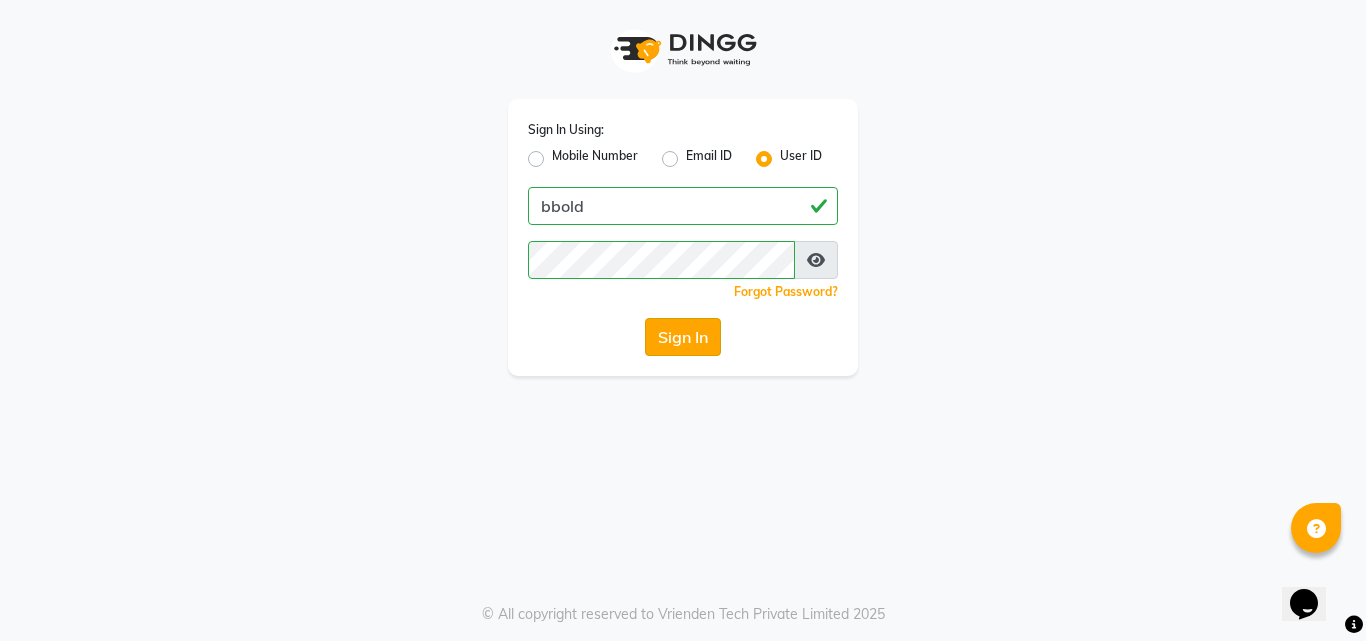 click on "Sign In Using: Mobile Number Email ID User ID bbold  Remember me Forgot Password?  Sign In" 